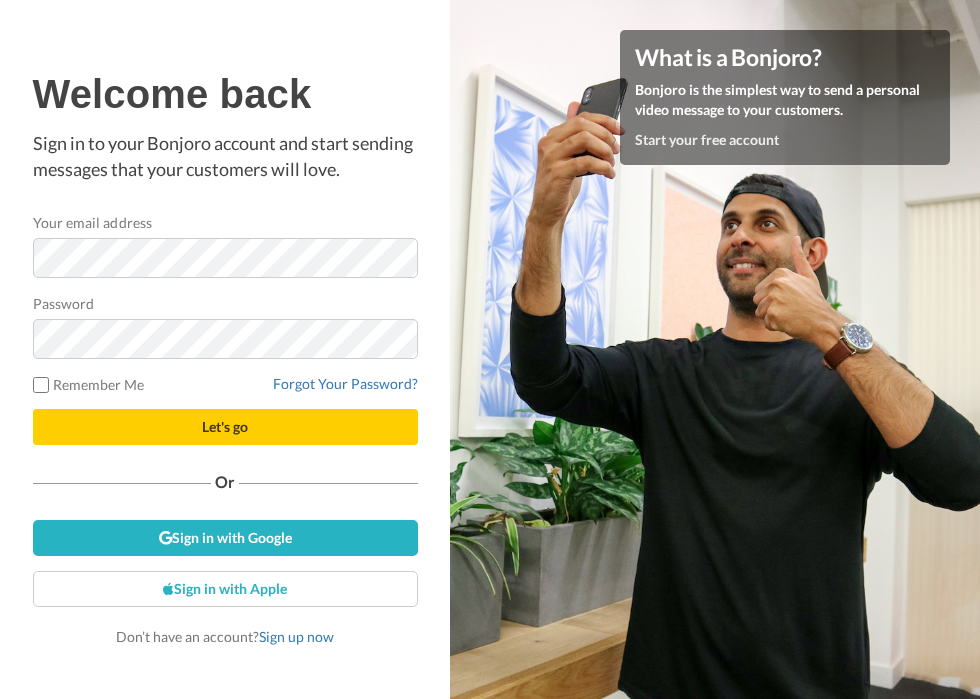 scroll, scrollTop: 0, scrollLeft: 0, axis: both 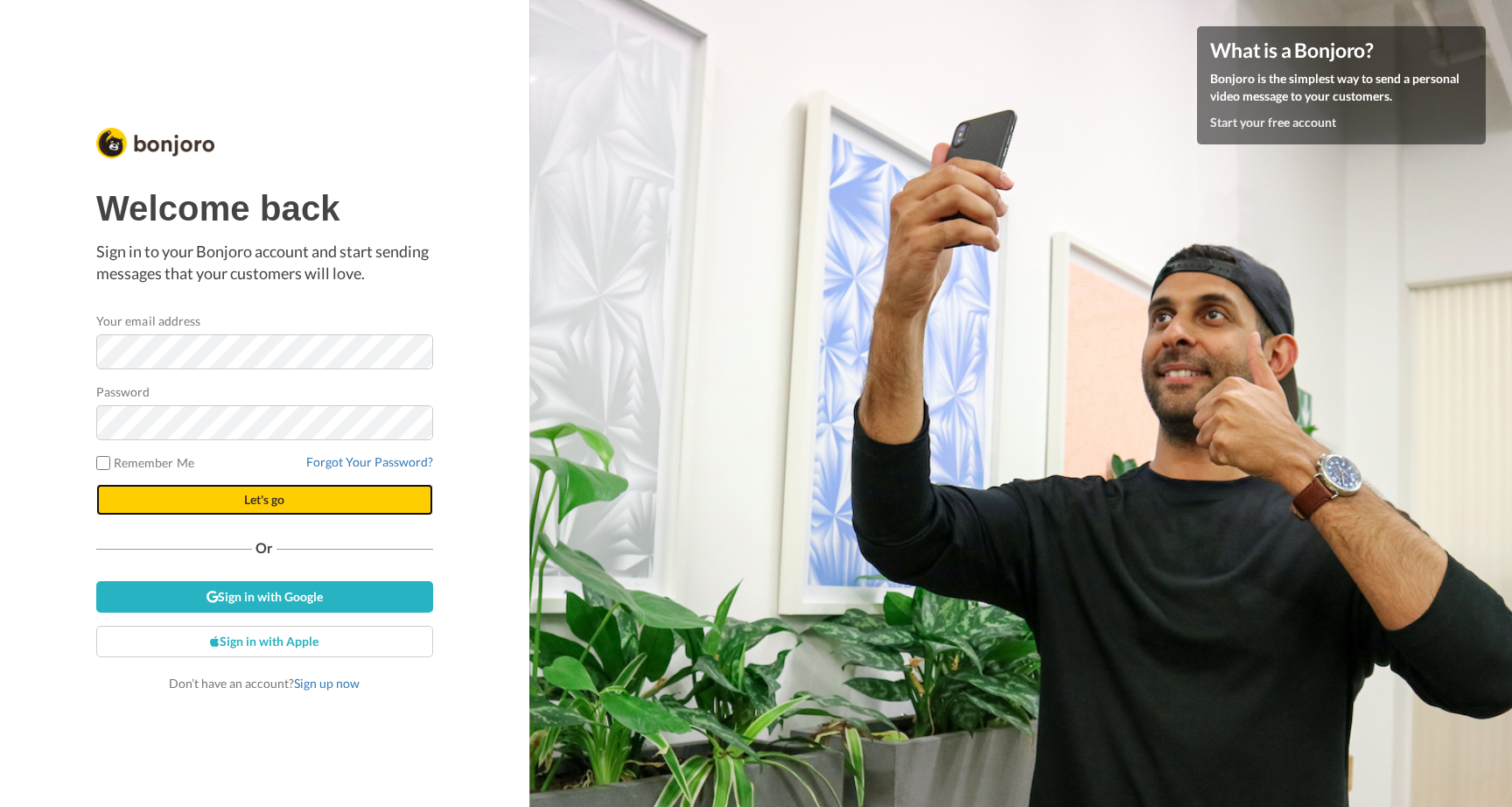 click on "Let's go" at bounding box center [264, 500] 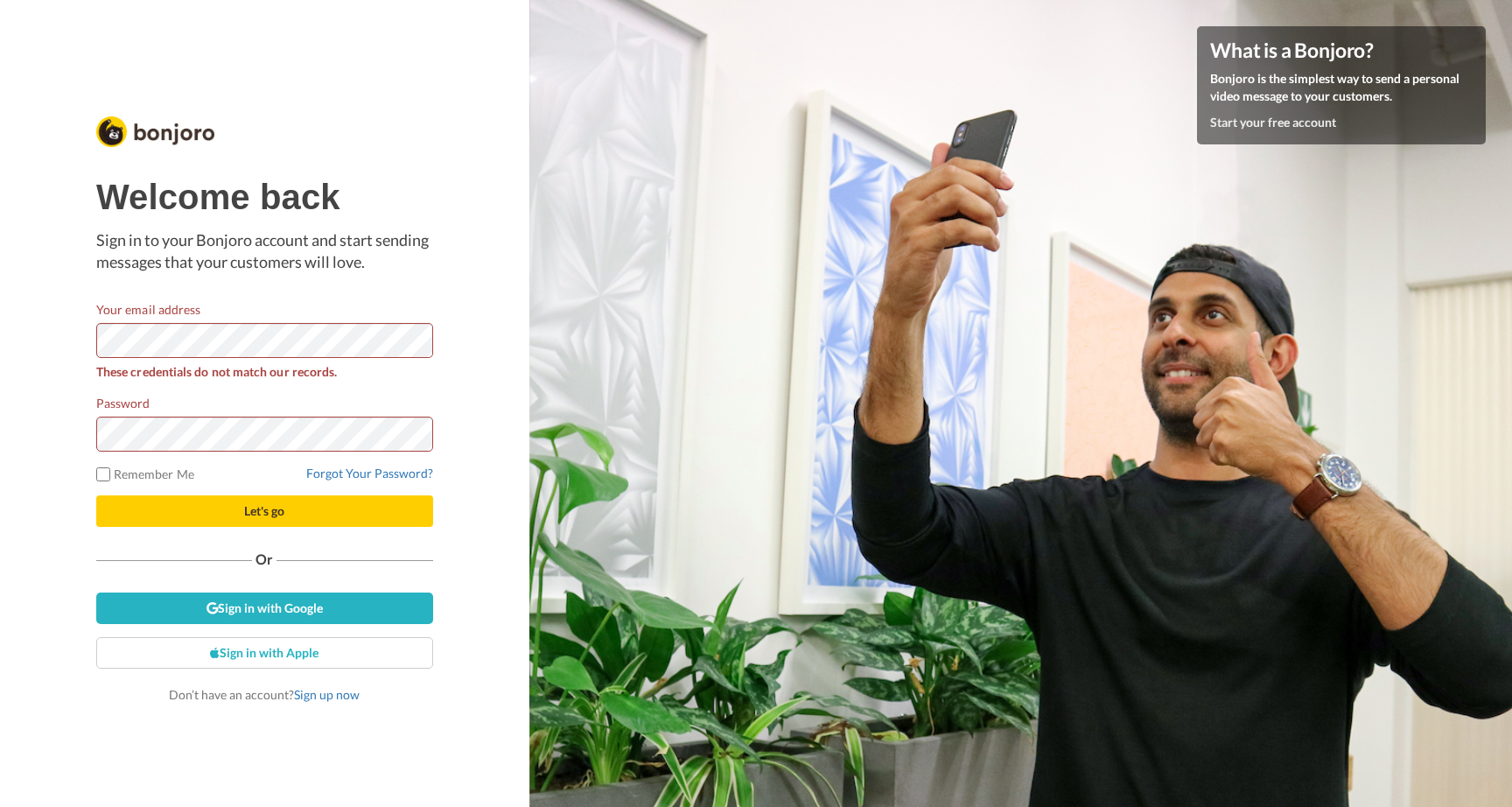 scroll, scrollTop: 0, scrollLeft: 0, axis: both 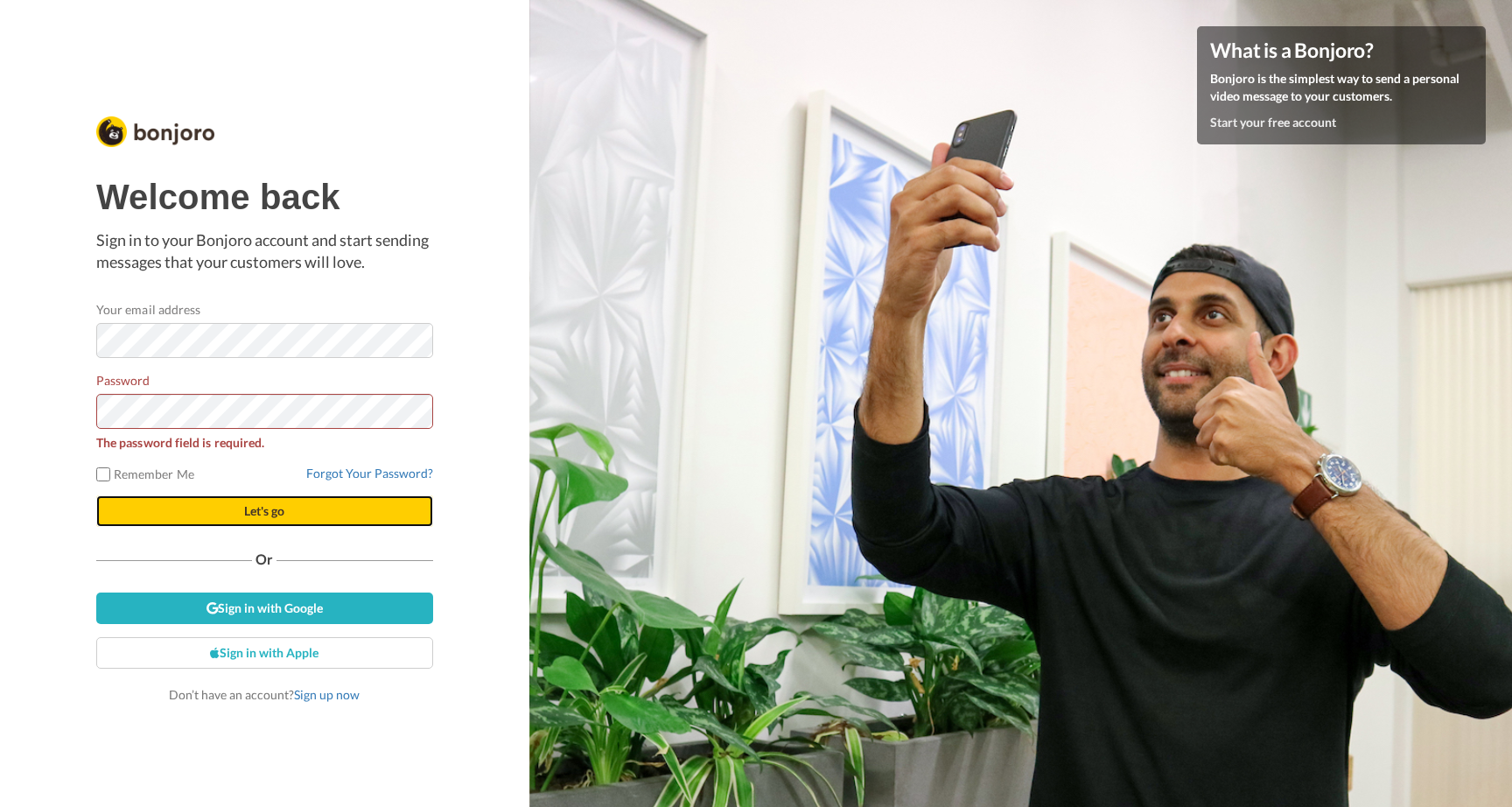 click on "Let's go" at bounding box center [264, 511] 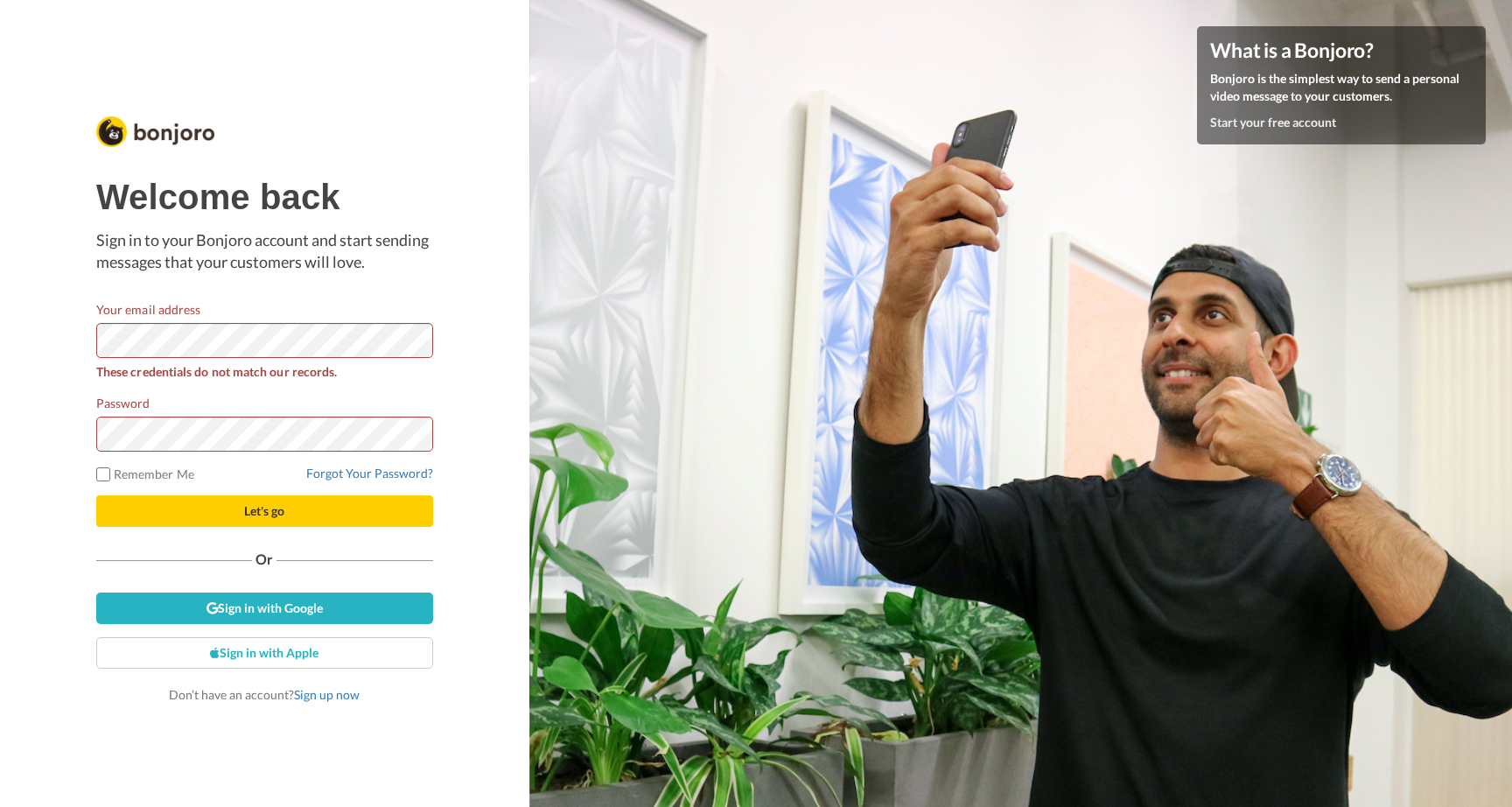 scroll, scrollTop: 0, scrollLeft: 0, axis: both 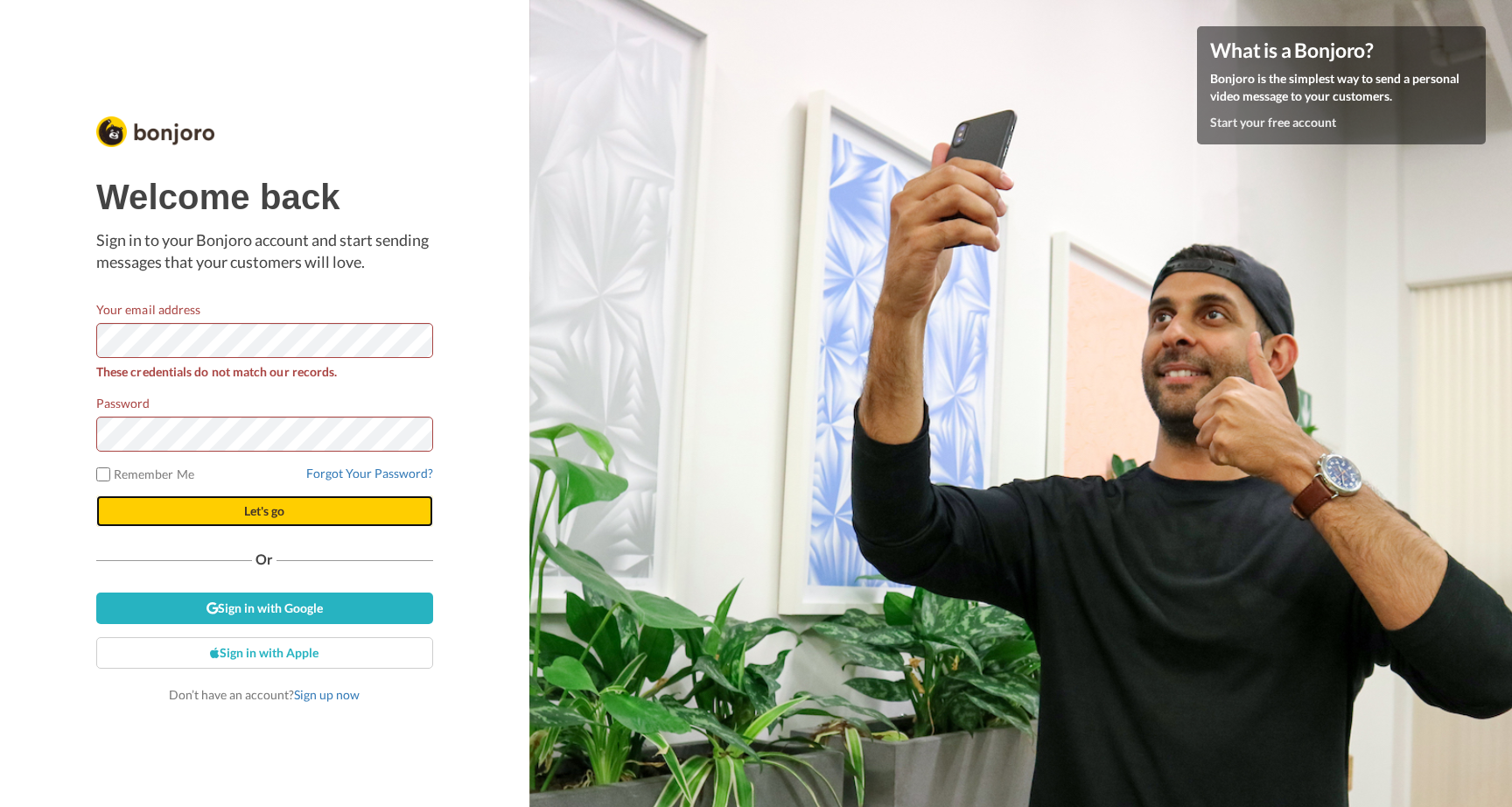click on "Let's go" at bounding box center [264, 511] 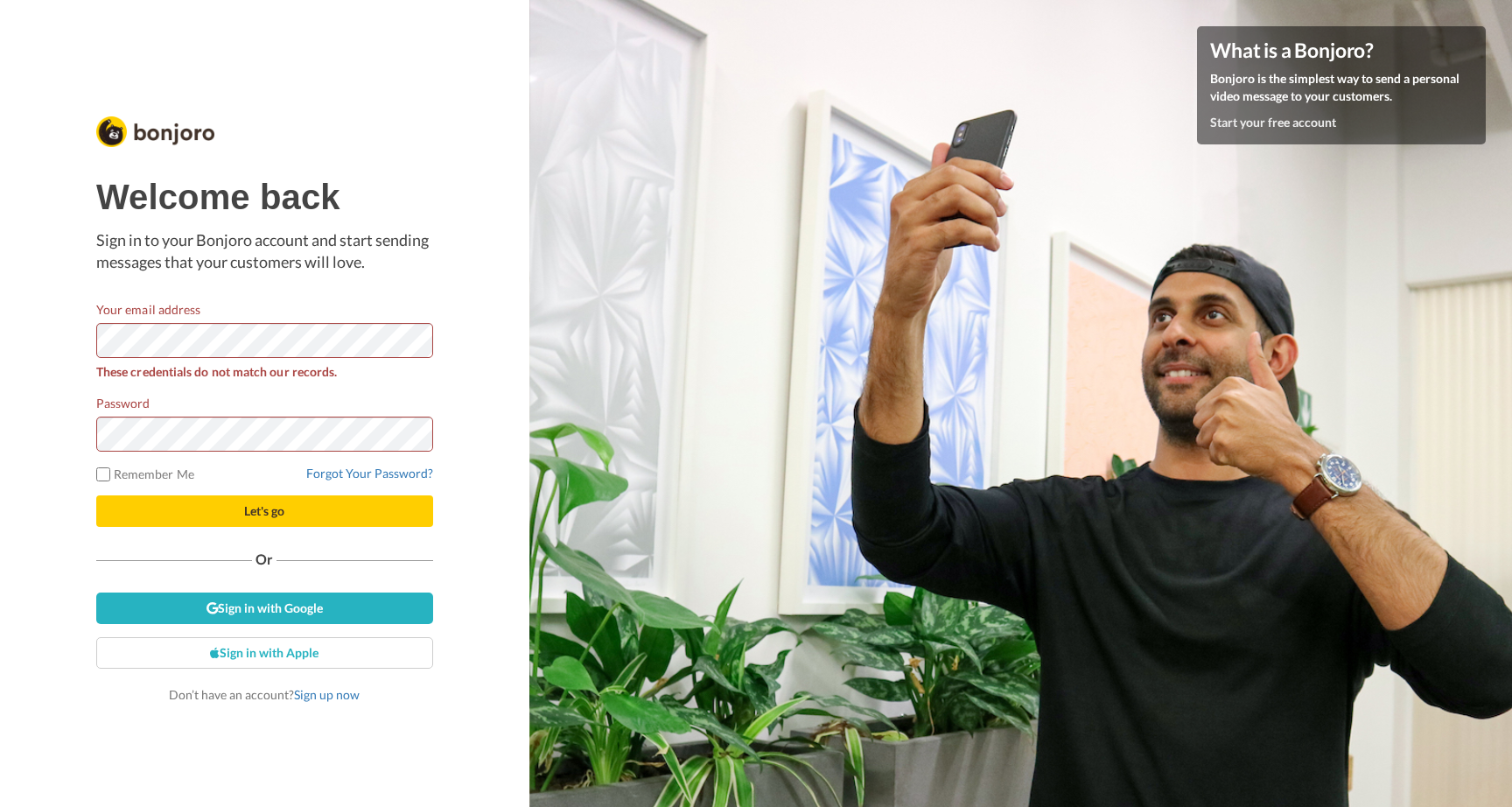 scroll, scrollTop: 0, scrollLeft: 0, axis: both 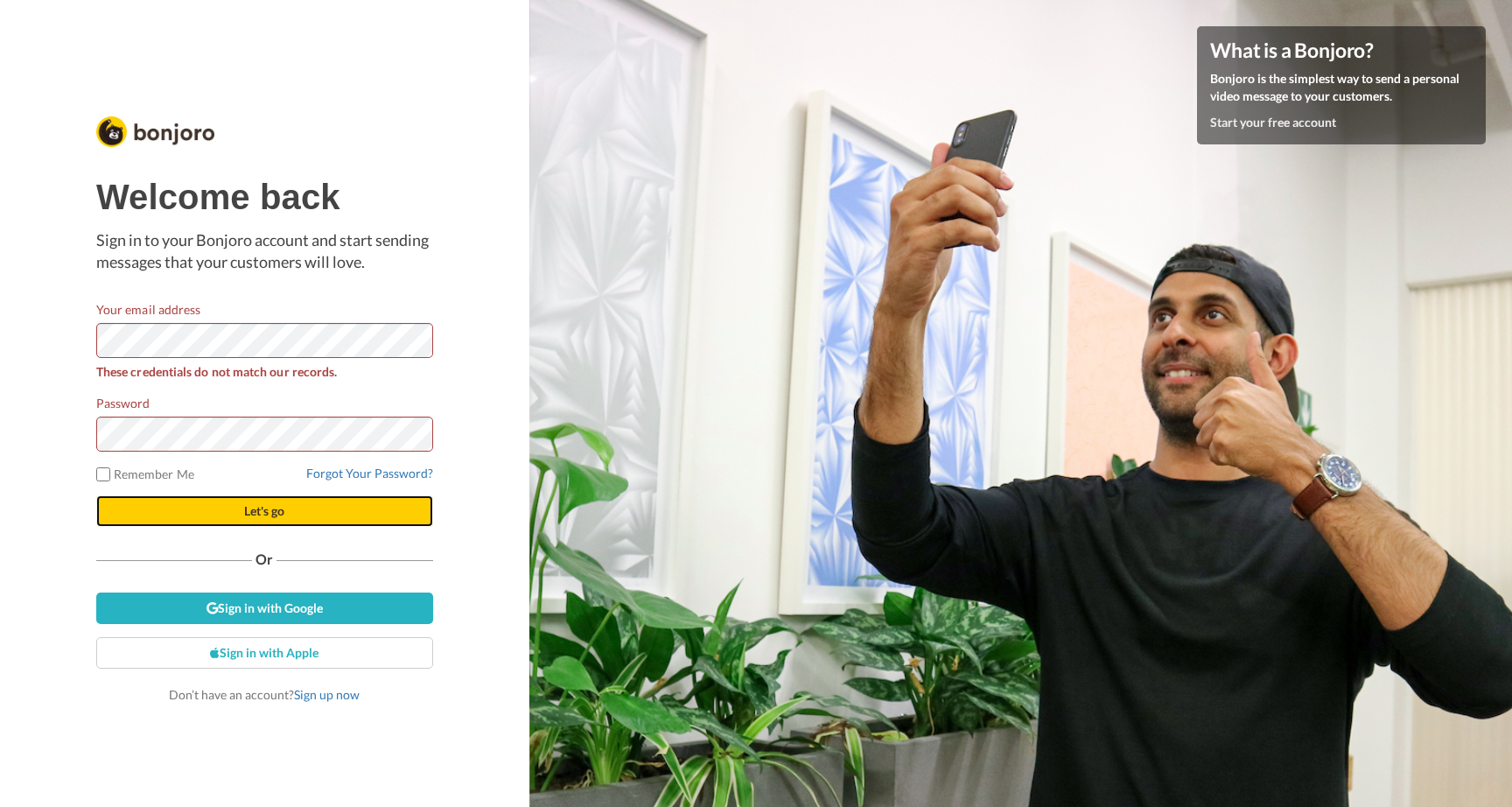 click on "Let's go" at bounding box center (264, 511) 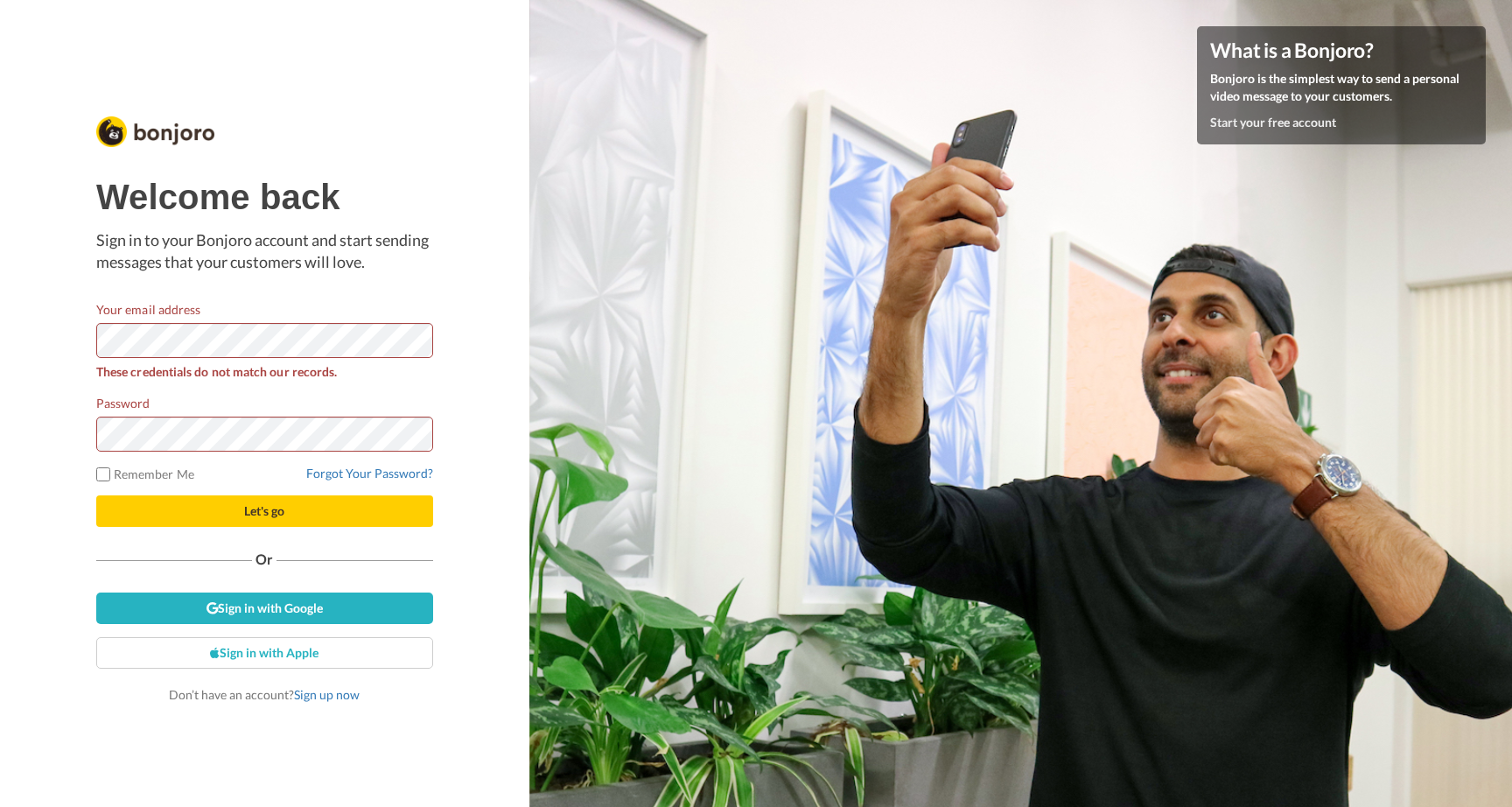 scroll, scrollTop: 0, scrollLeft: 0, axis: both 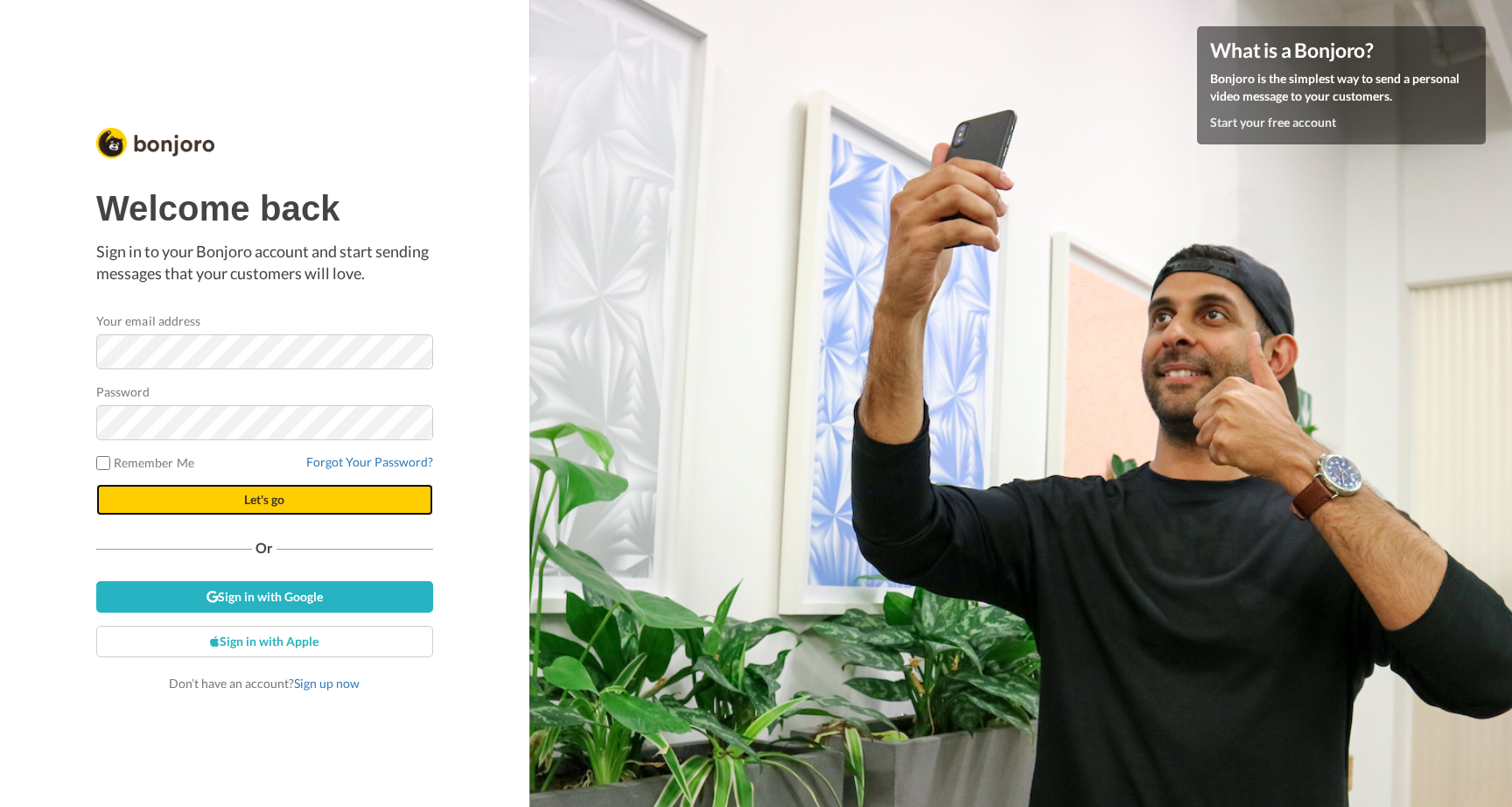 click on "Let's go" at bounding box center (264, 499) 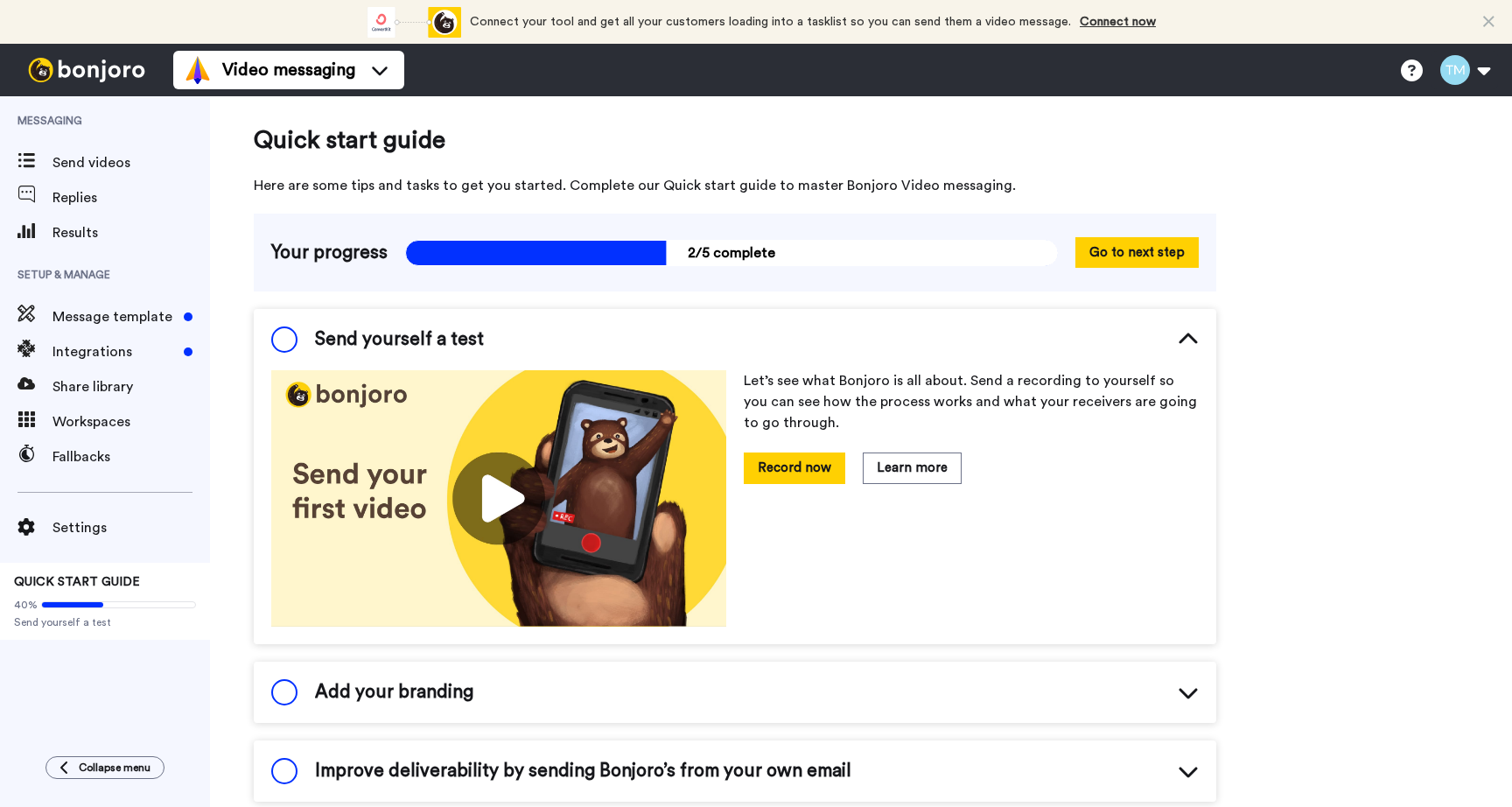 scroll, scrollTop: 0, scrollLeft: 0, axis: both 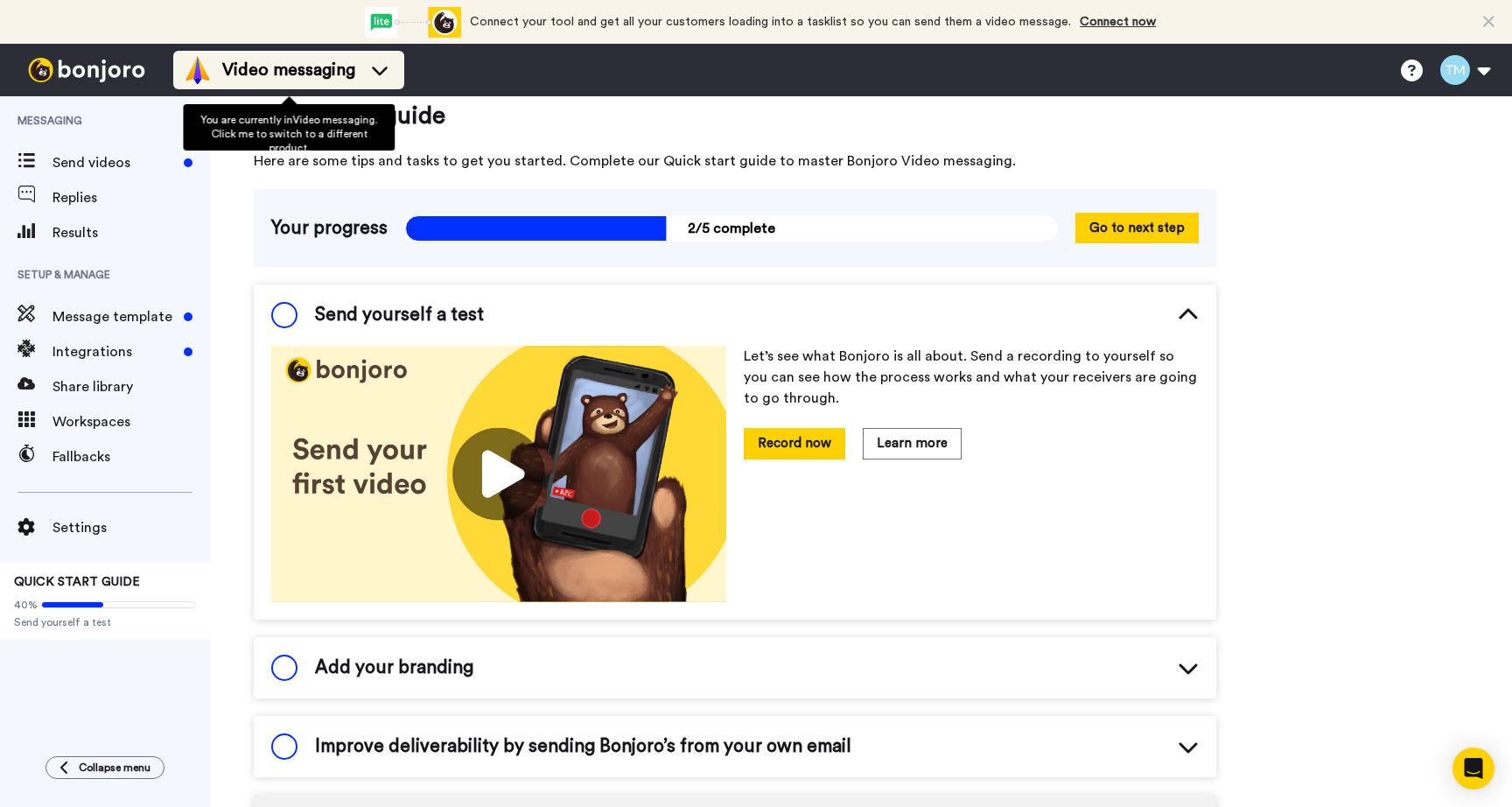 click 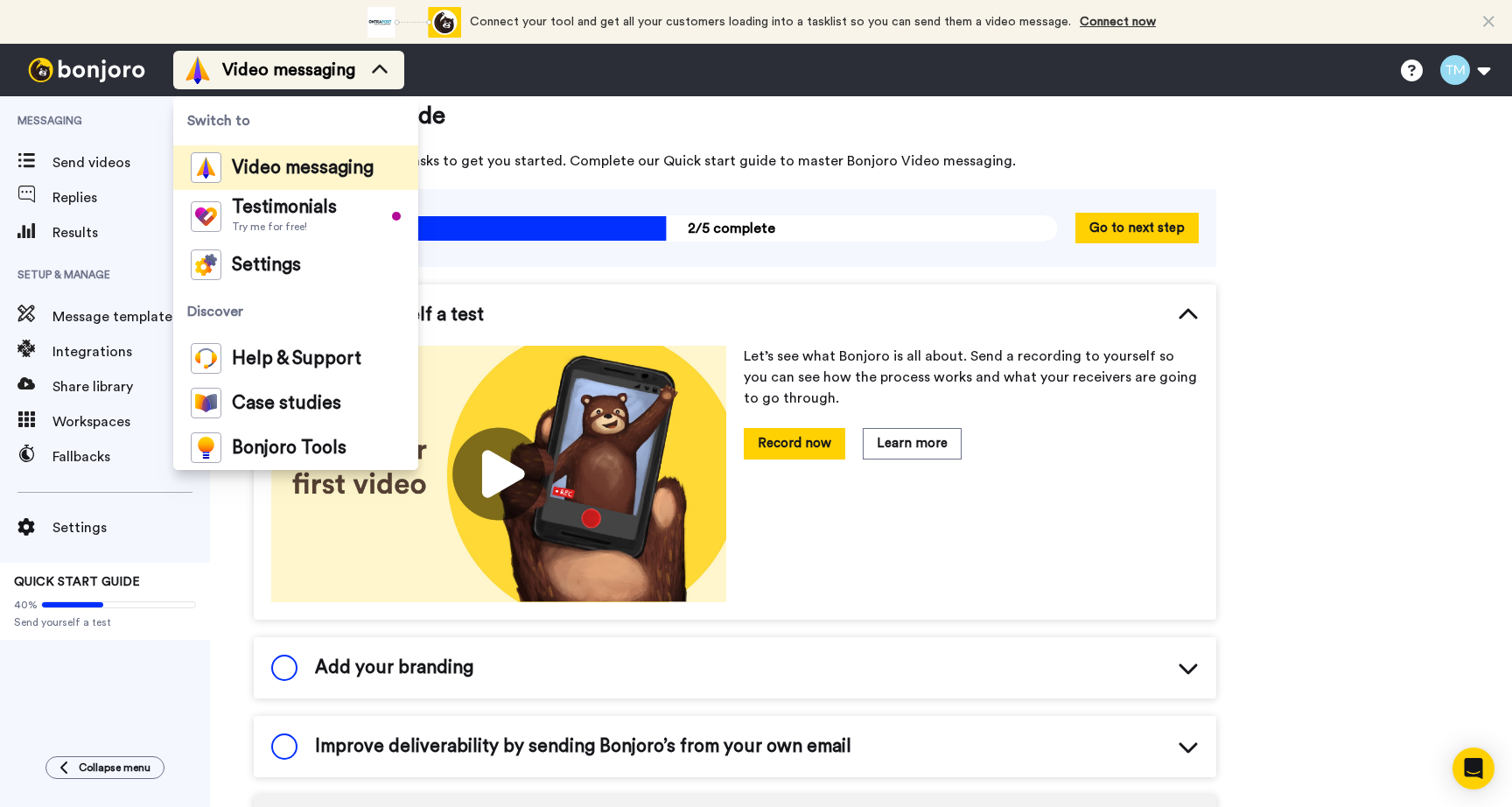 click 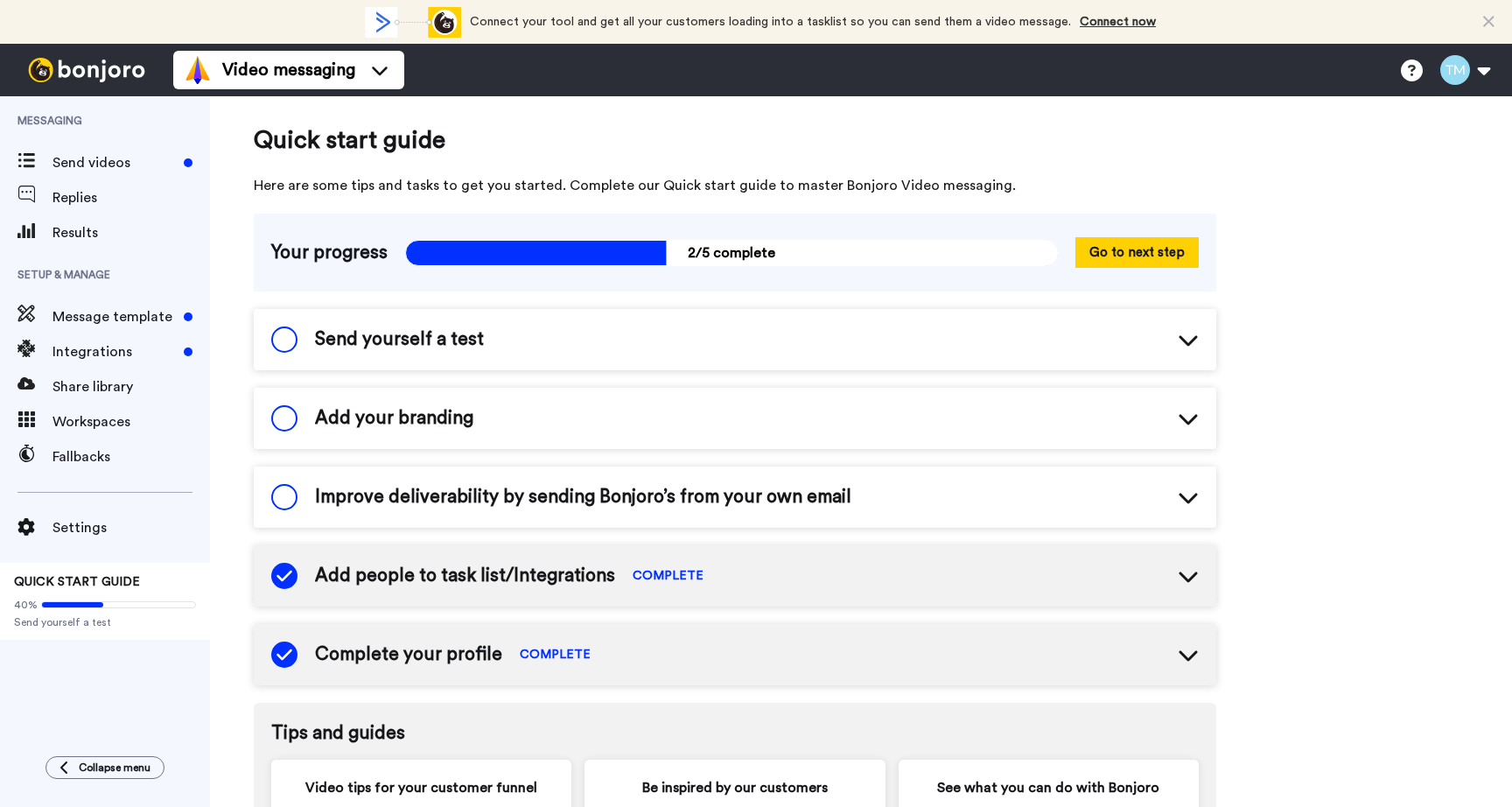 scroll, scrollTop: 0, scrollLeft: 0, axis: both 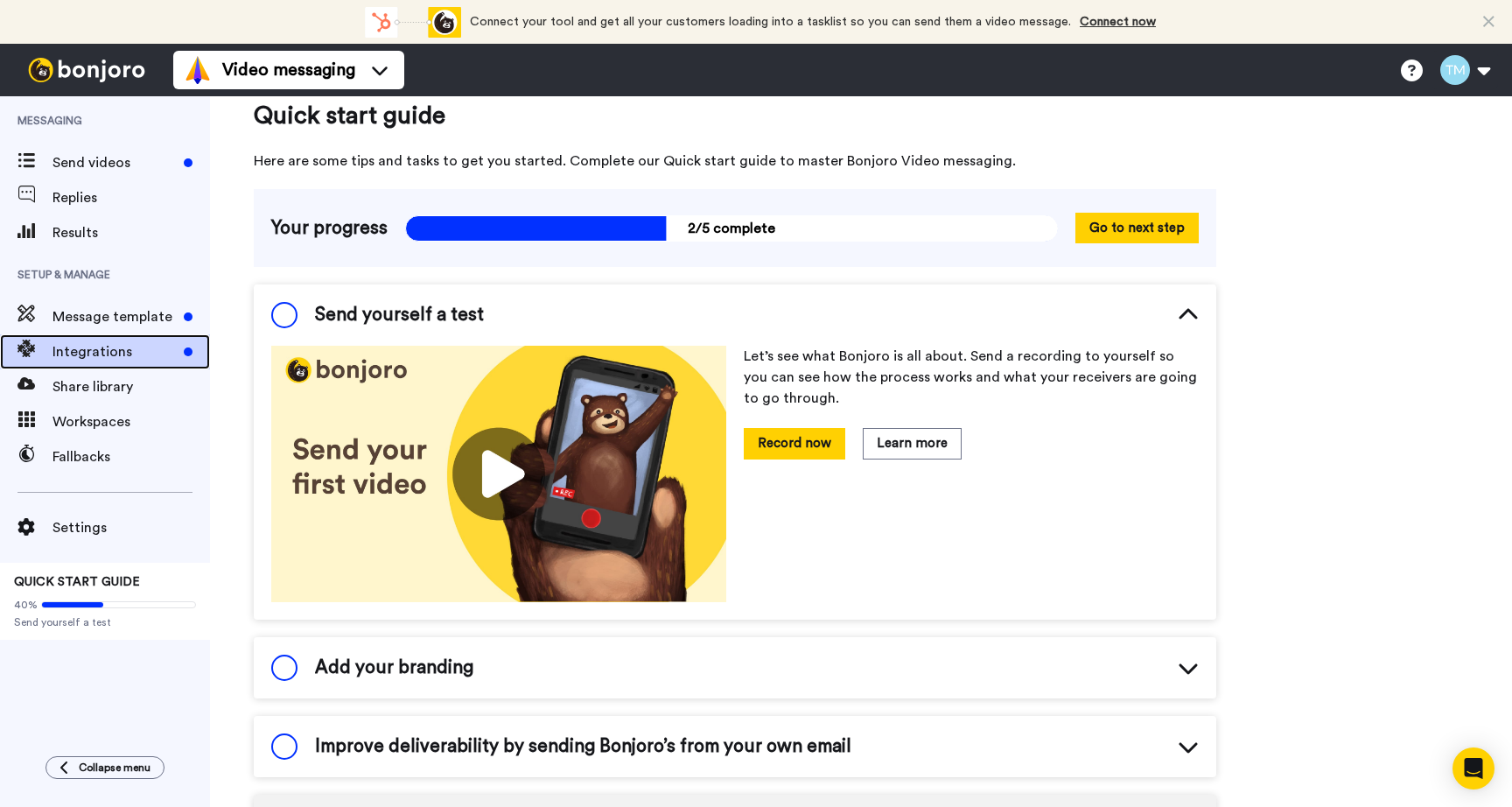 click on "Integrations" at bounding box center (115, 352) 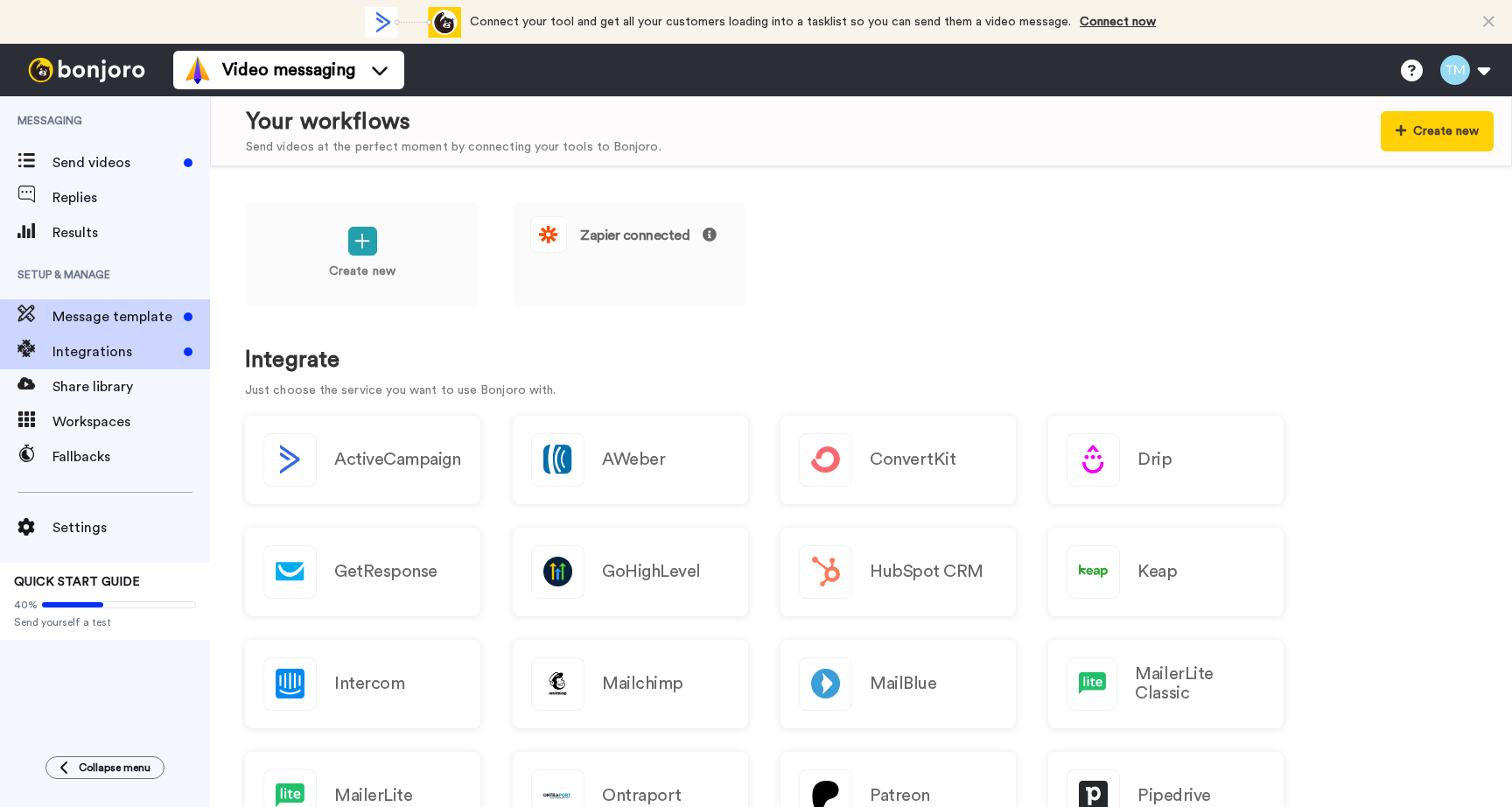 scroll, scrollTop: 0, scrollLeft: 0, axis: both 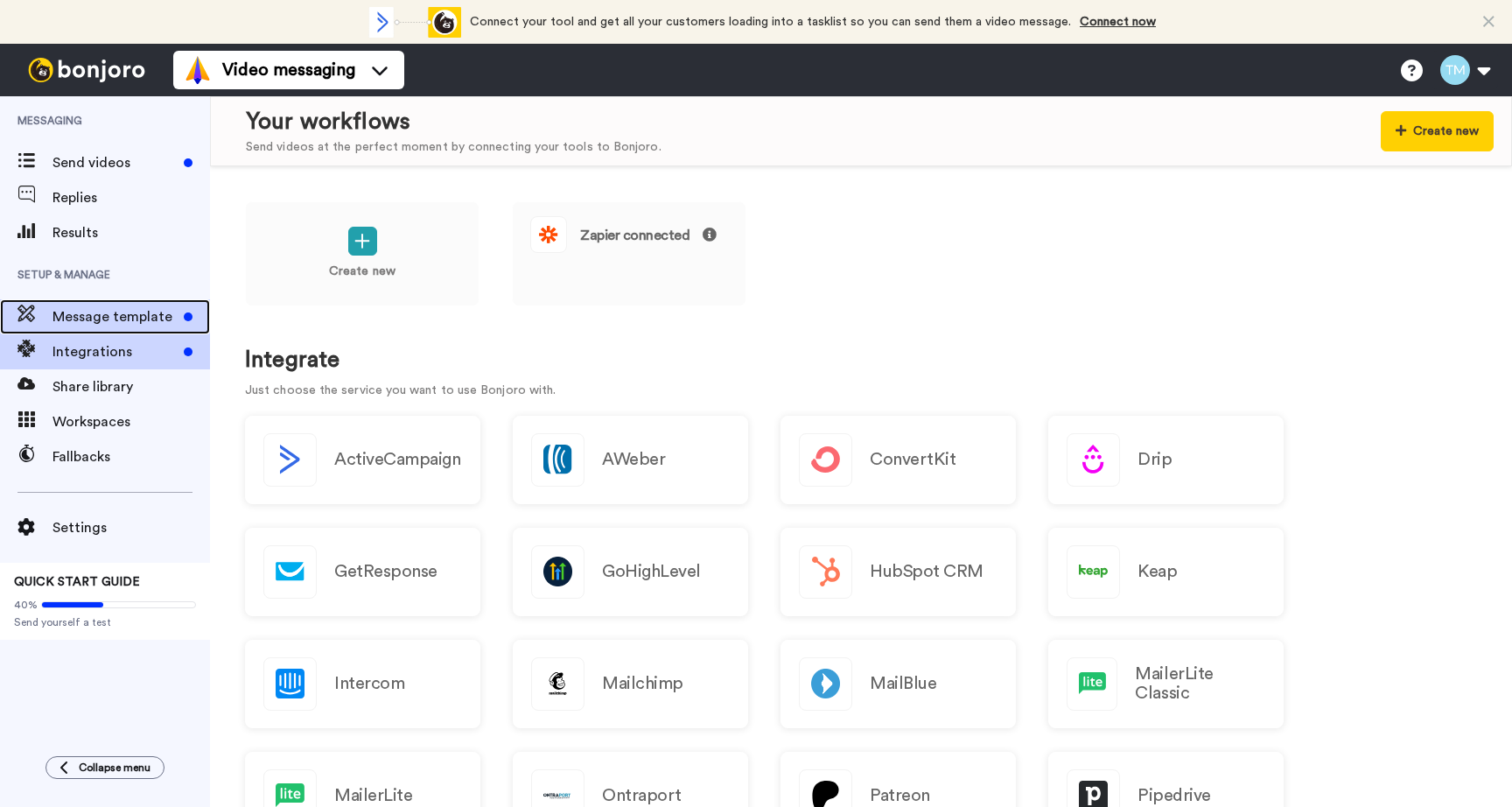 click on "Message template" at bounding box center [115, 317] 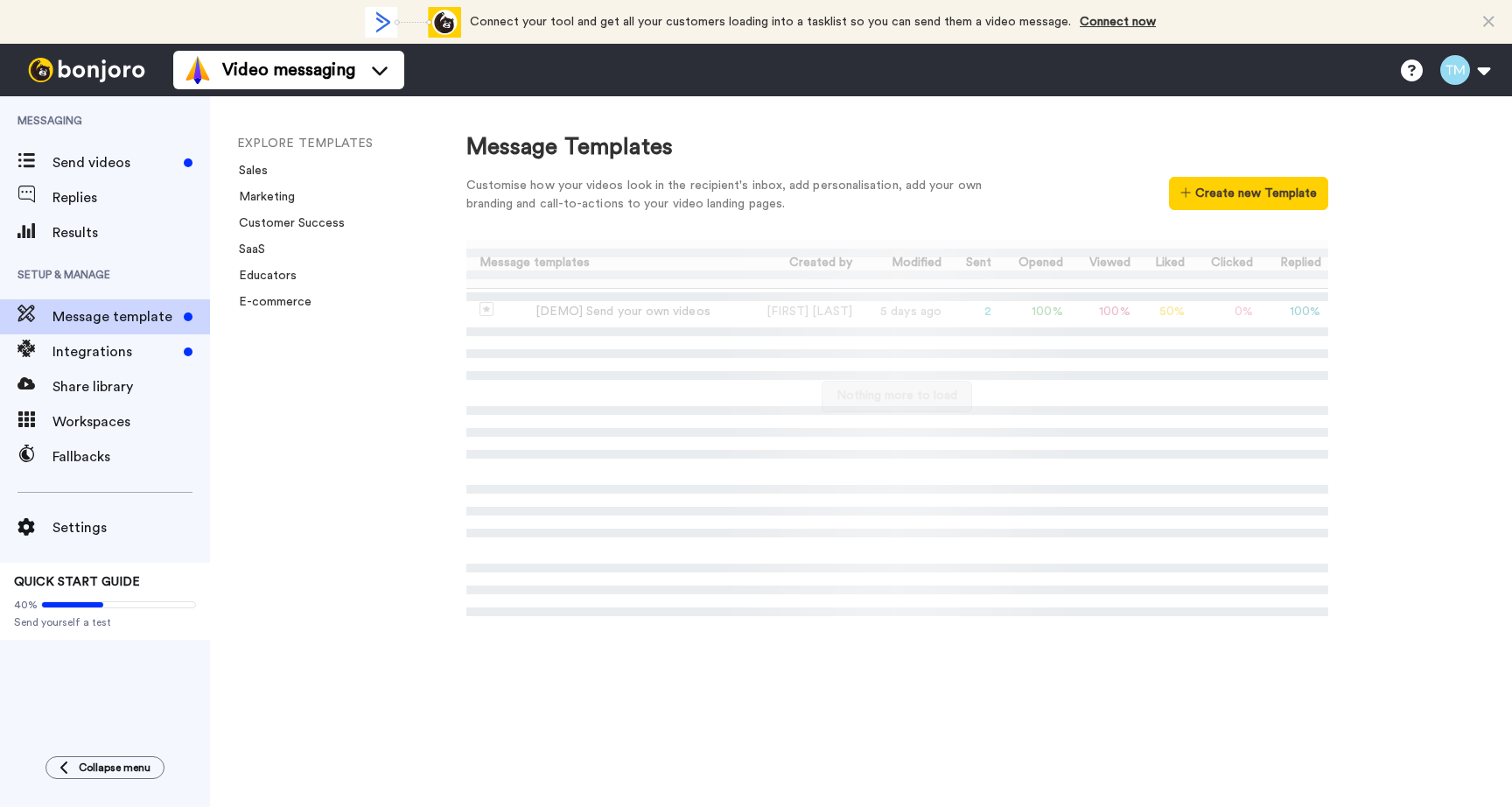 scroll, scrollTop: 0, scrollLeft: 0, axis: both 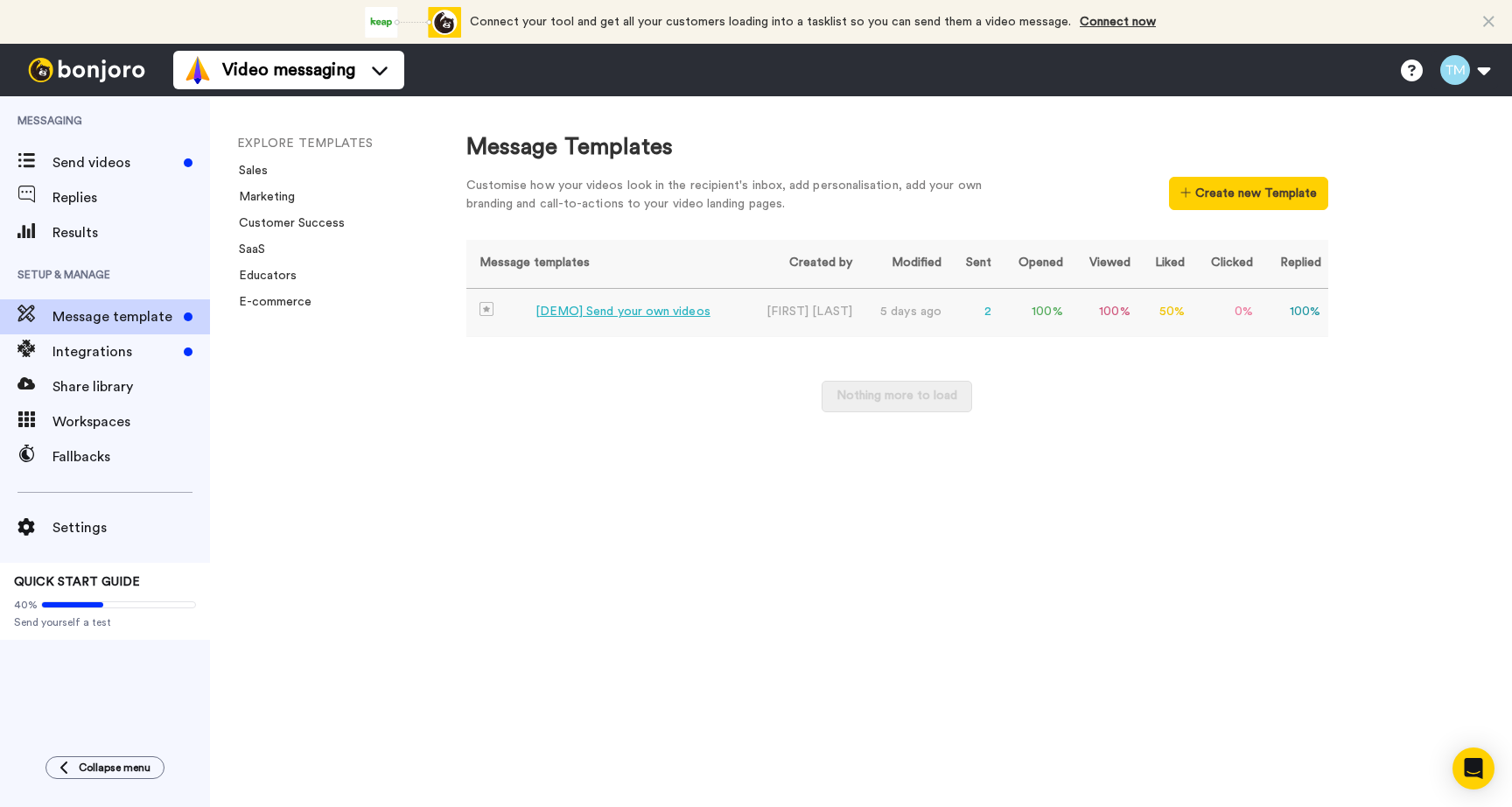 click on "[DEMO] Send your own videos" at bounding box center (623, 312) 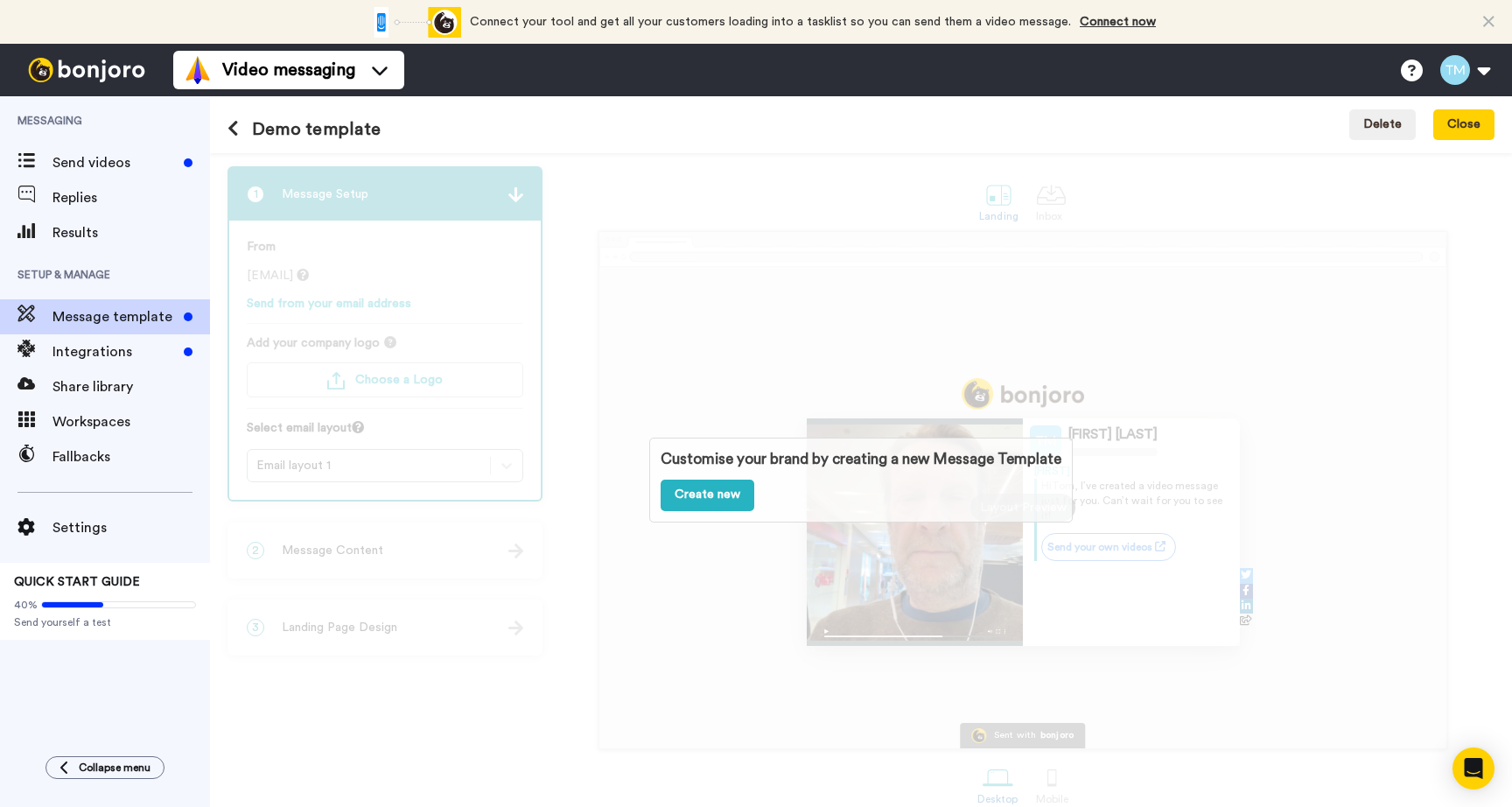 click on "Customise your brand by creating a new Message Template Create new" at bounding box center (861, 480) 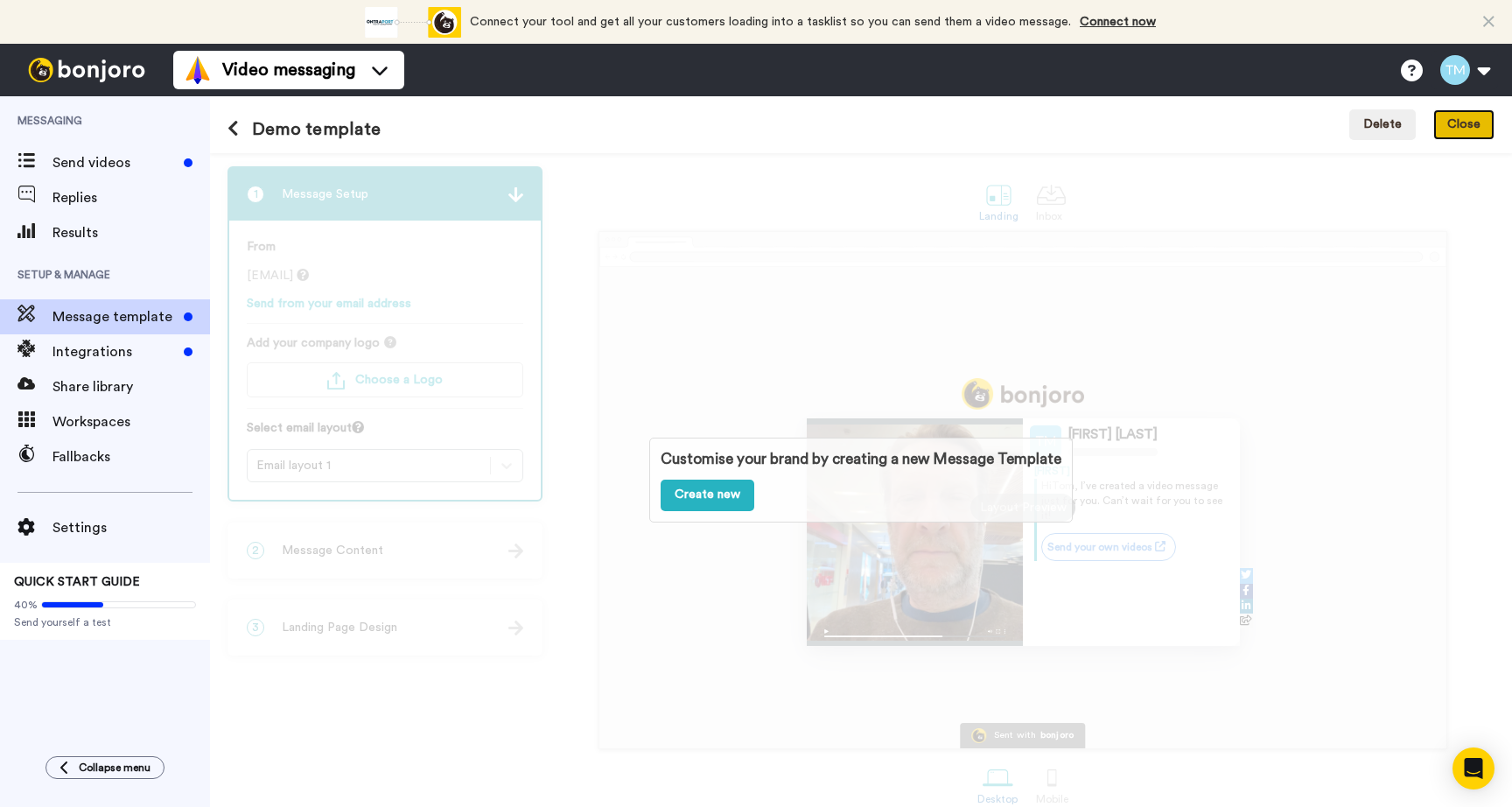 click on "Close" at bounding box center (1464, 125) 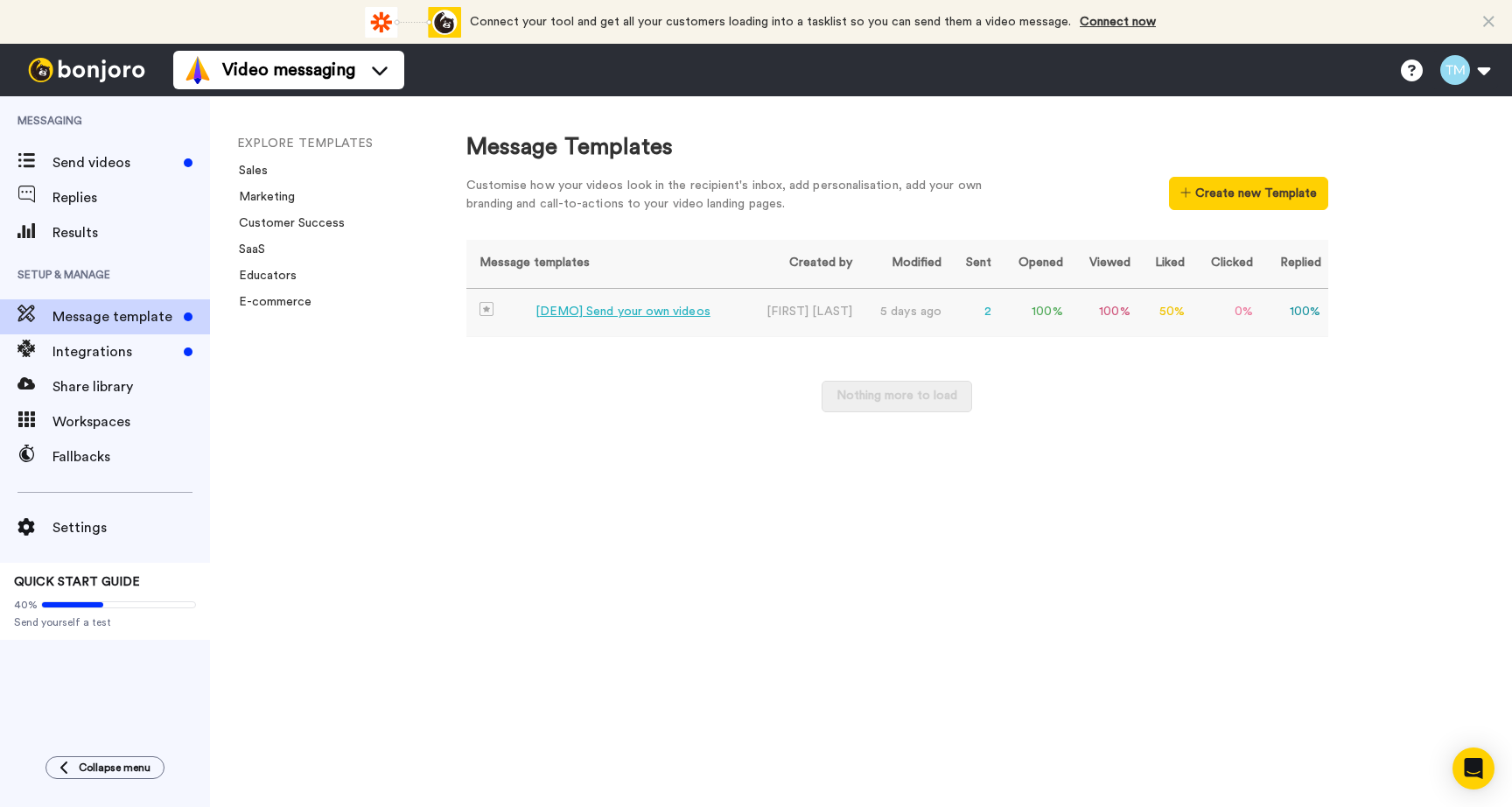 click on "[DEMO] Send your own videos" at bounding box center [623, 312] 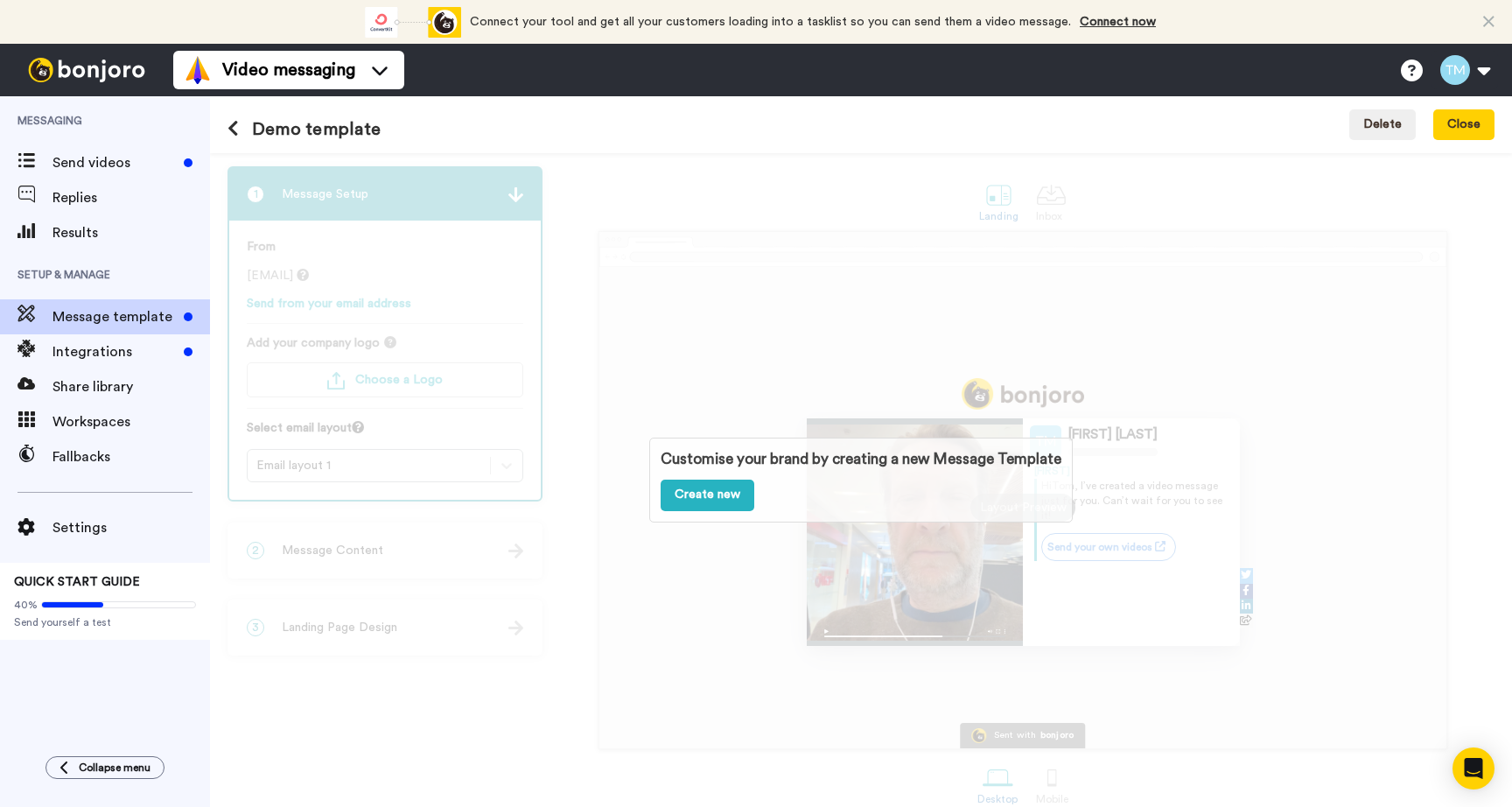 click on "Customise your brand by creating a new Message Template Create new" at bounding box center [861, 480] 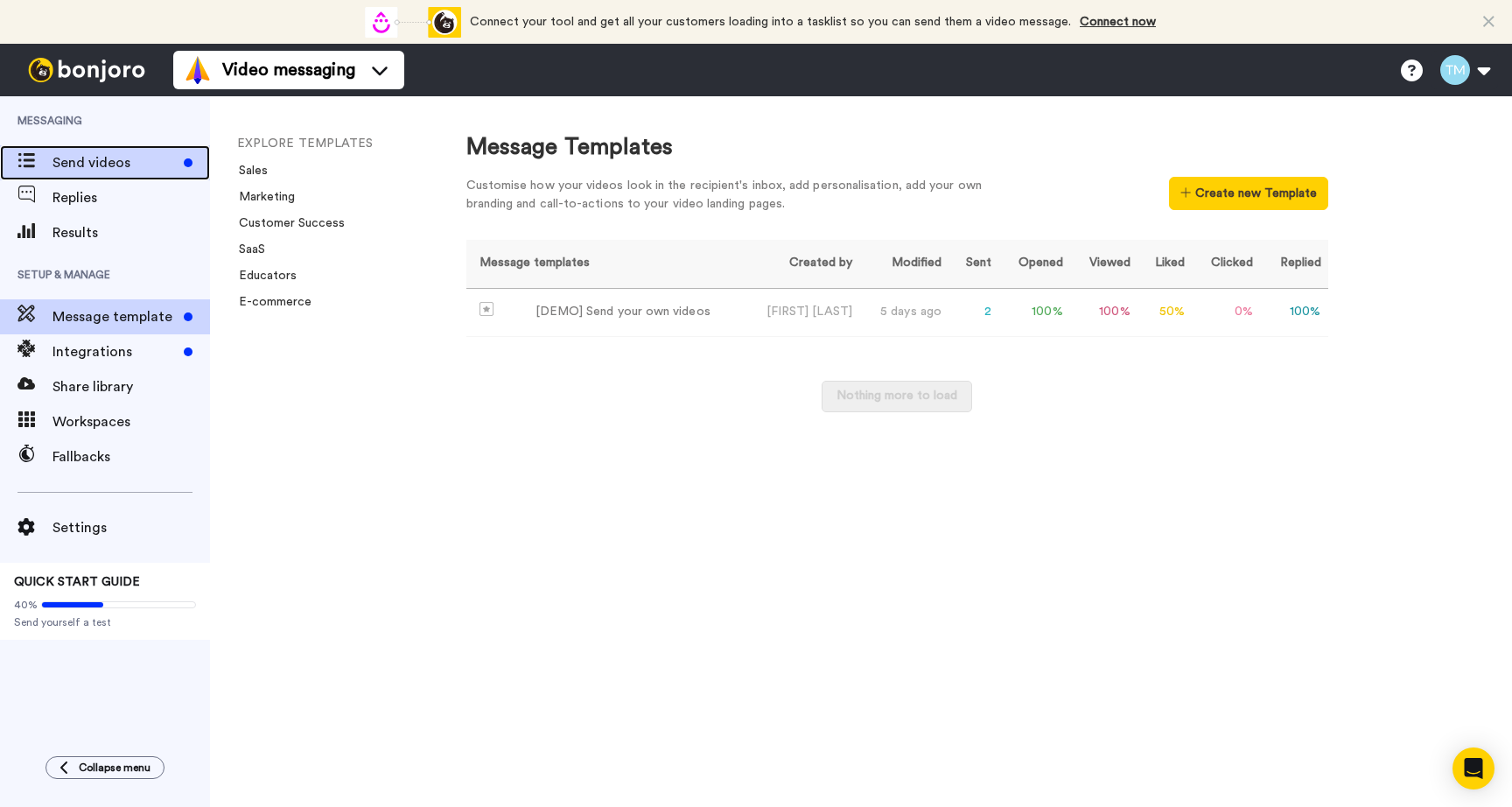 click on "Send videos" at bounding box center (115, 163) 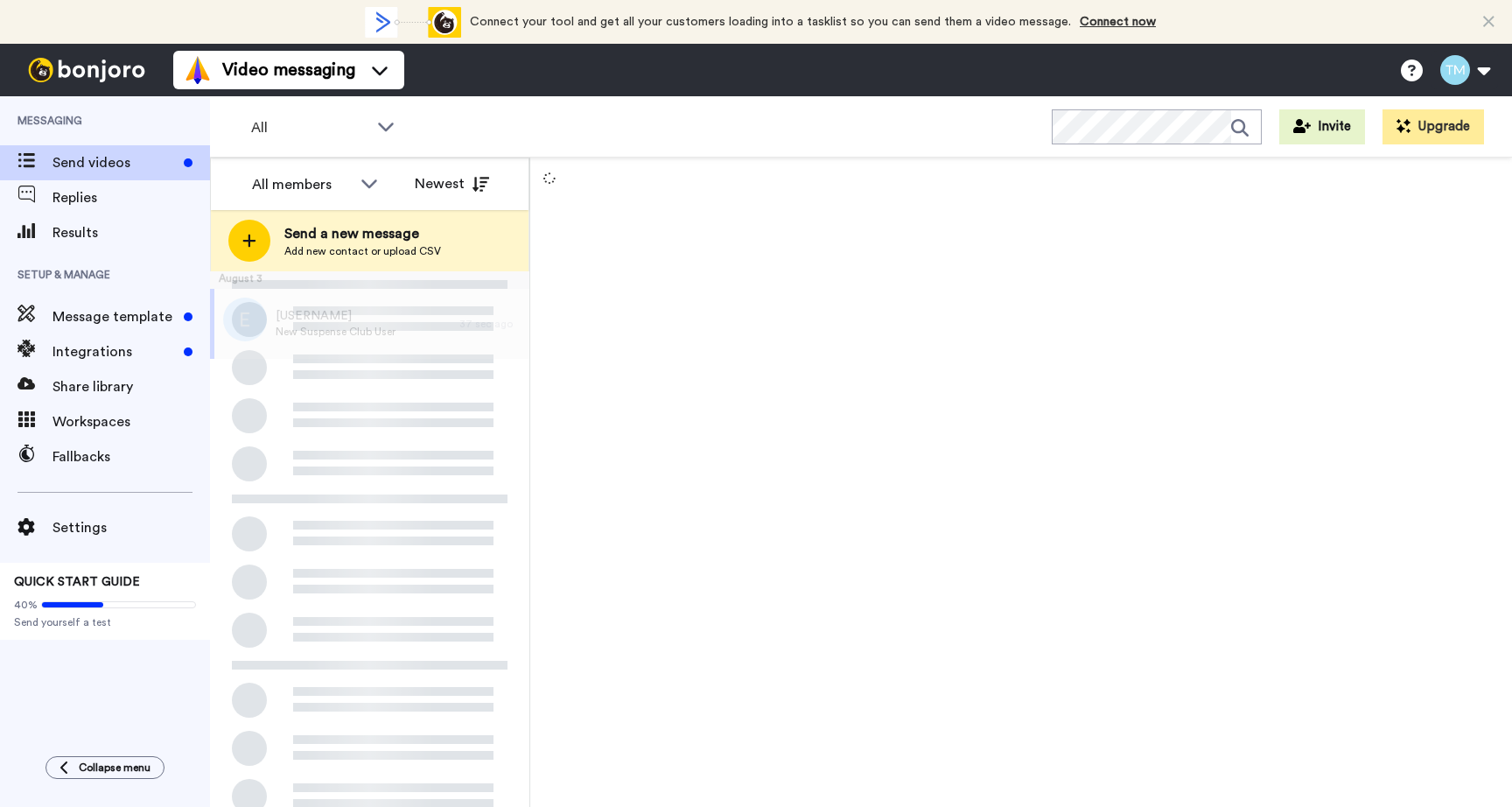 scroll, scrollTop: 0, scrollLeft: 0, axis: both 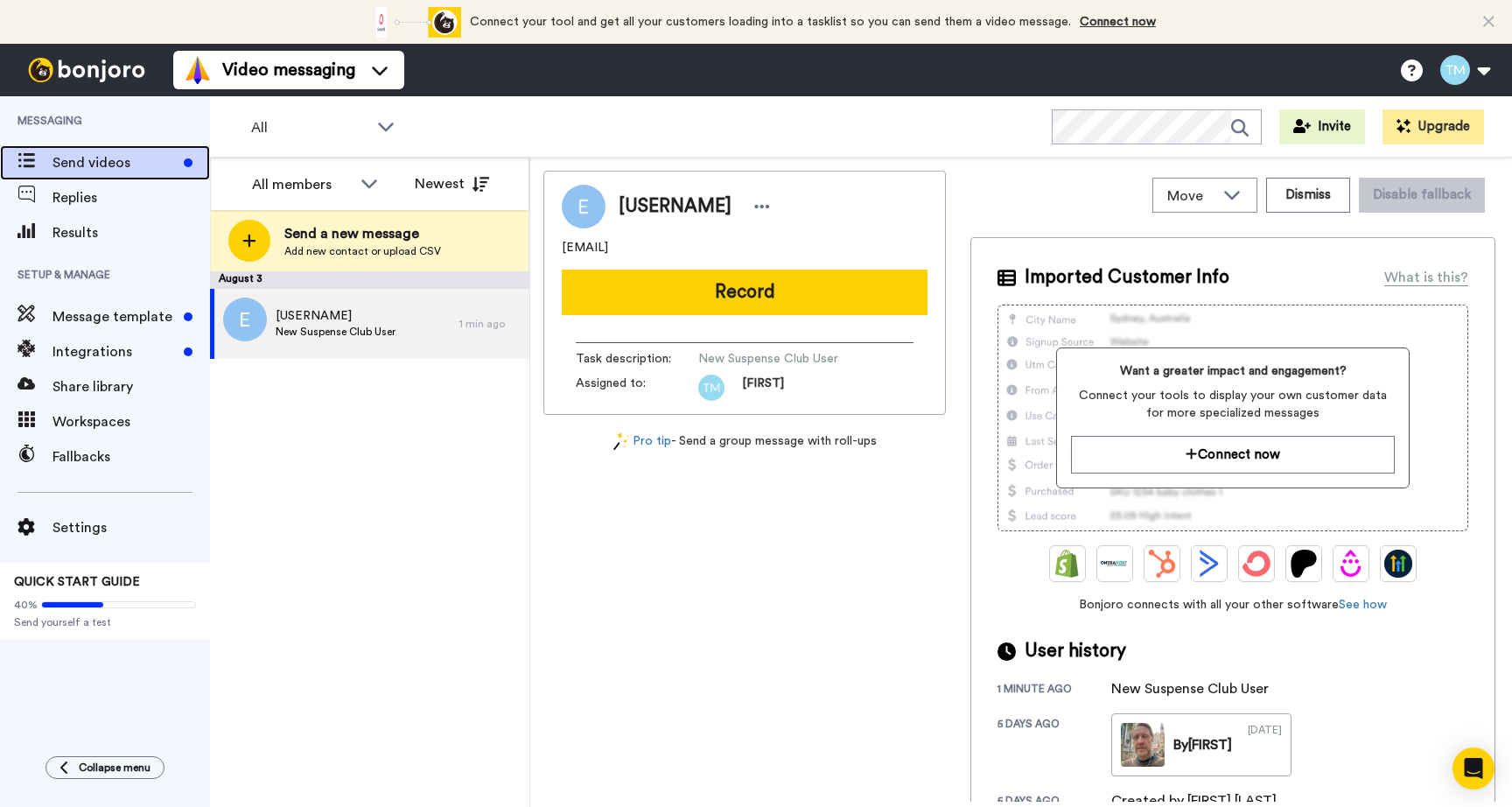 click on "Send videos" at bounding box center (115, 163) 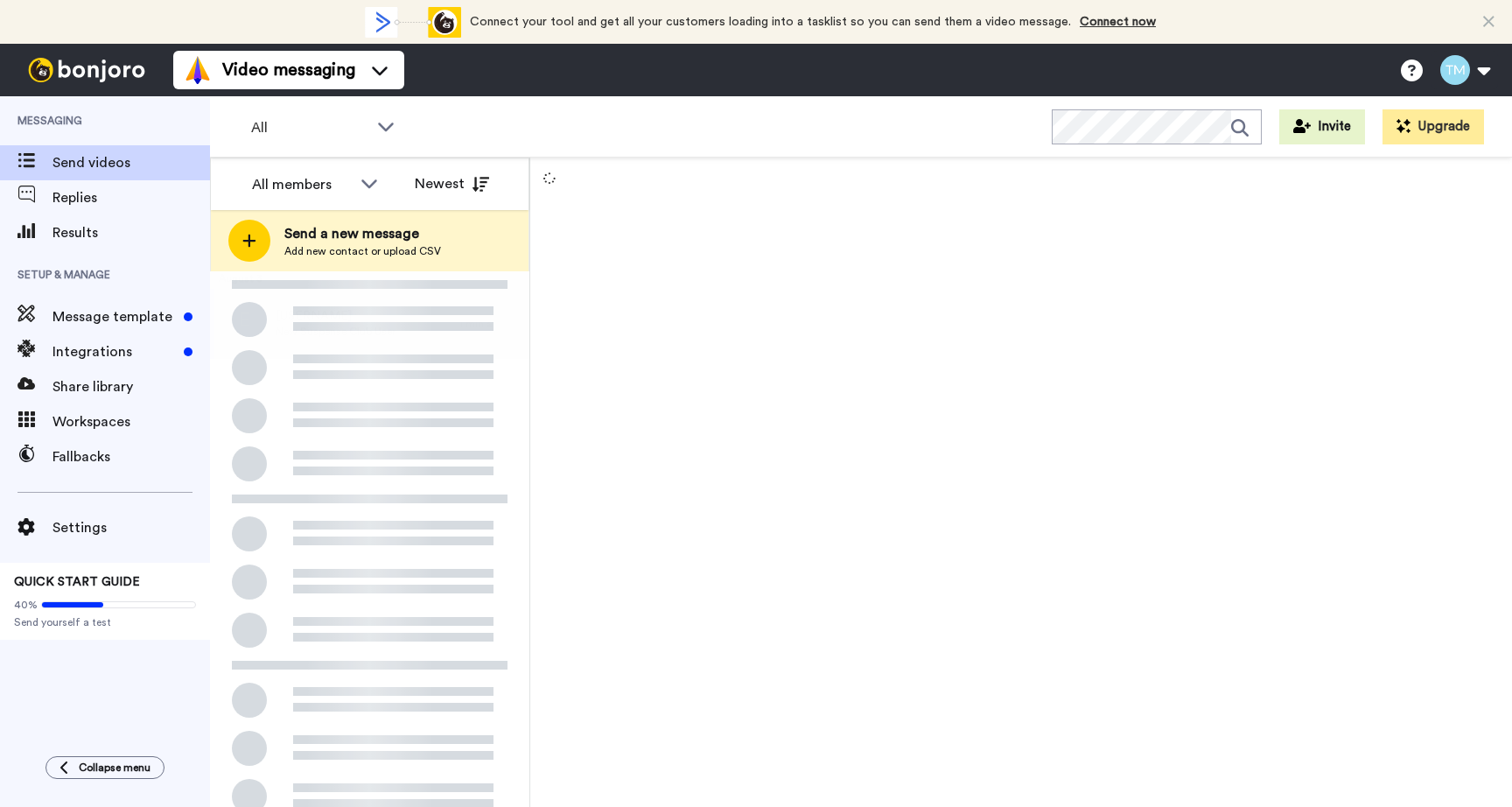 scroll, scrollTop: 0, scrollLeft: 0, axis: both 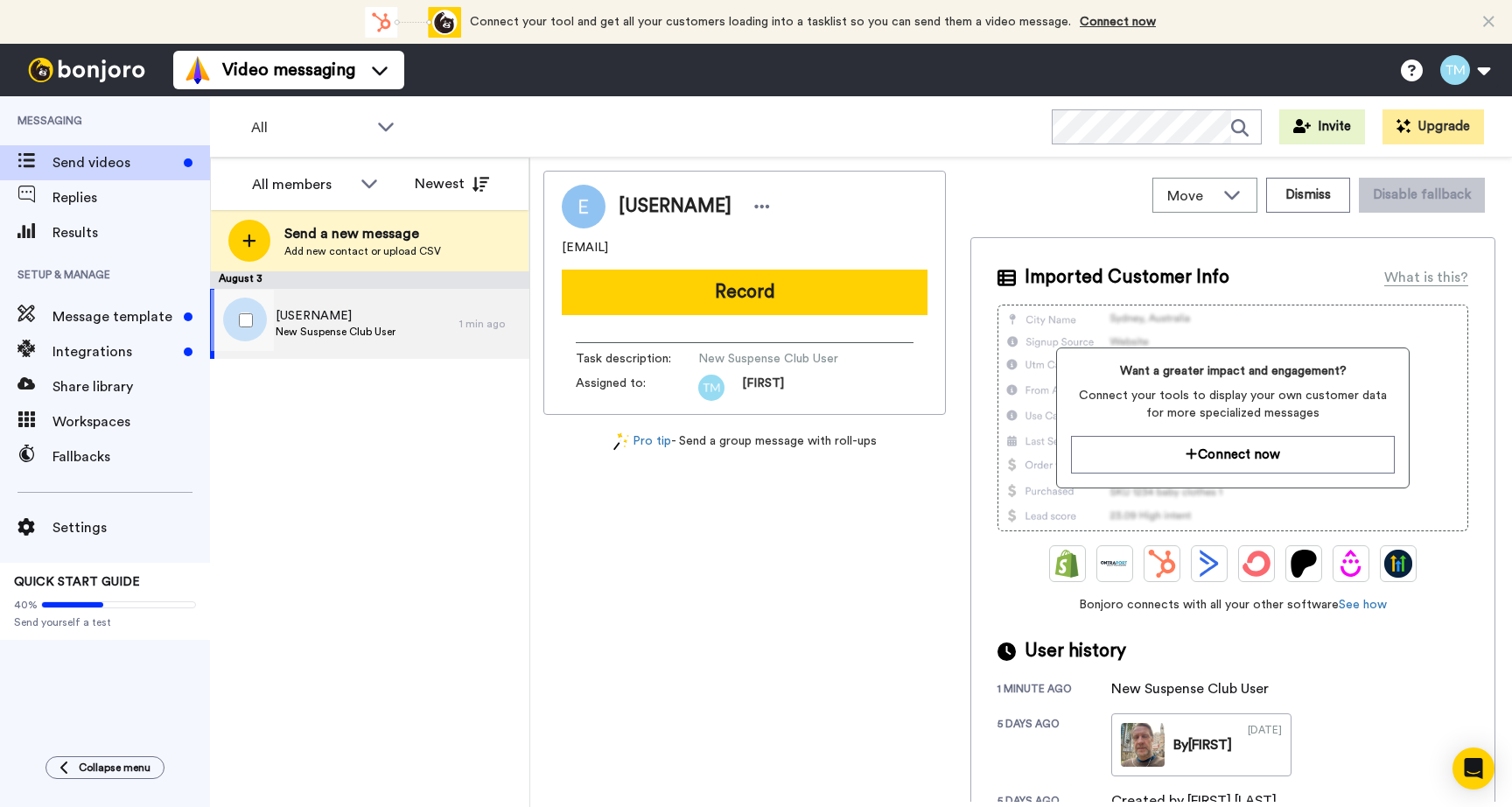 click on "New Suspense Club User" at bounding box center (335, 332) 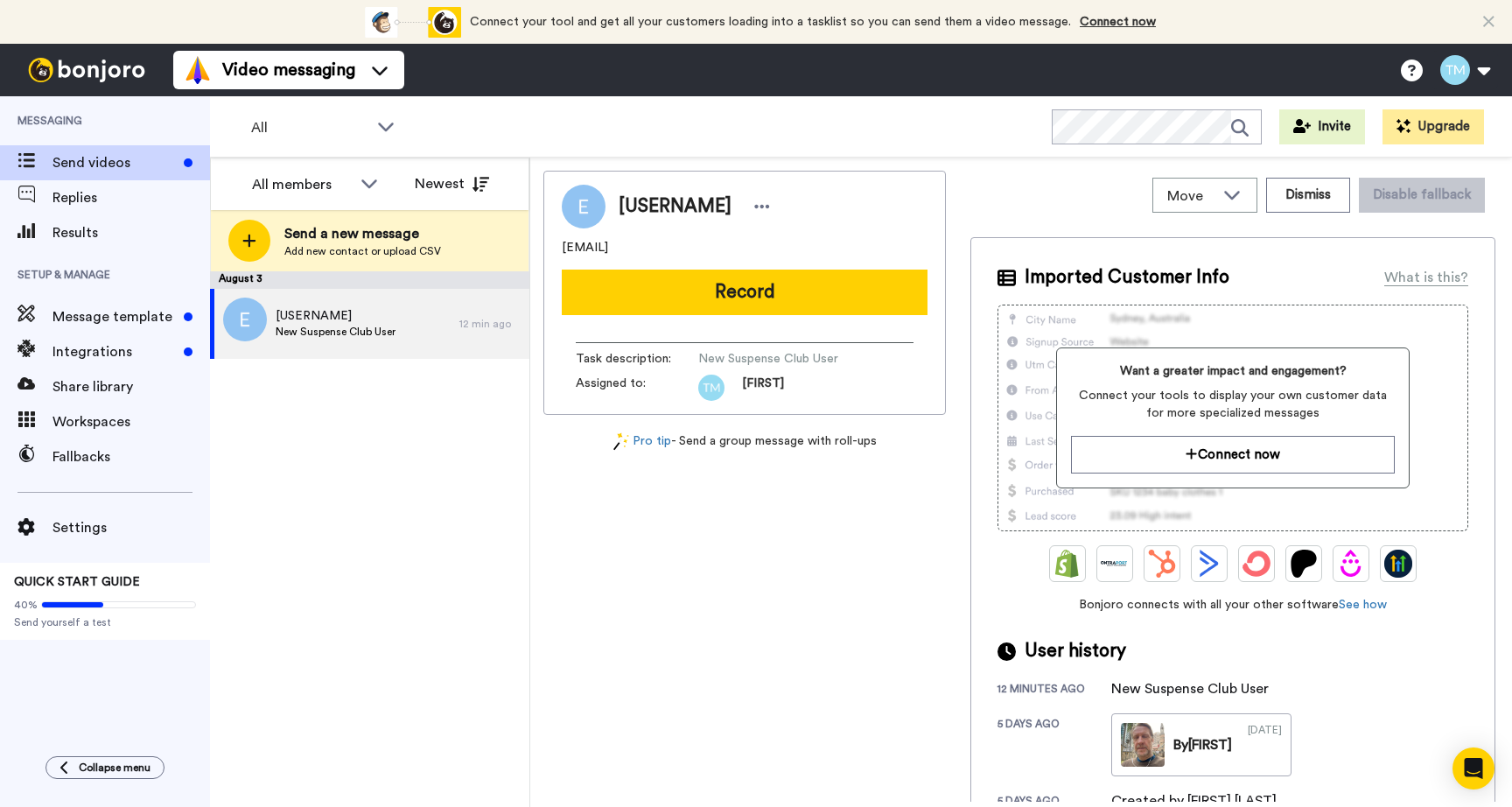 click on "Emz_mcmanus emz_mcmanus@hotmail.co.uk Record Task description : New Suspense Club User Assigned to: Thomas   Pro tip   - Send a group message with roll-ups" at bounding box center [745, 486] 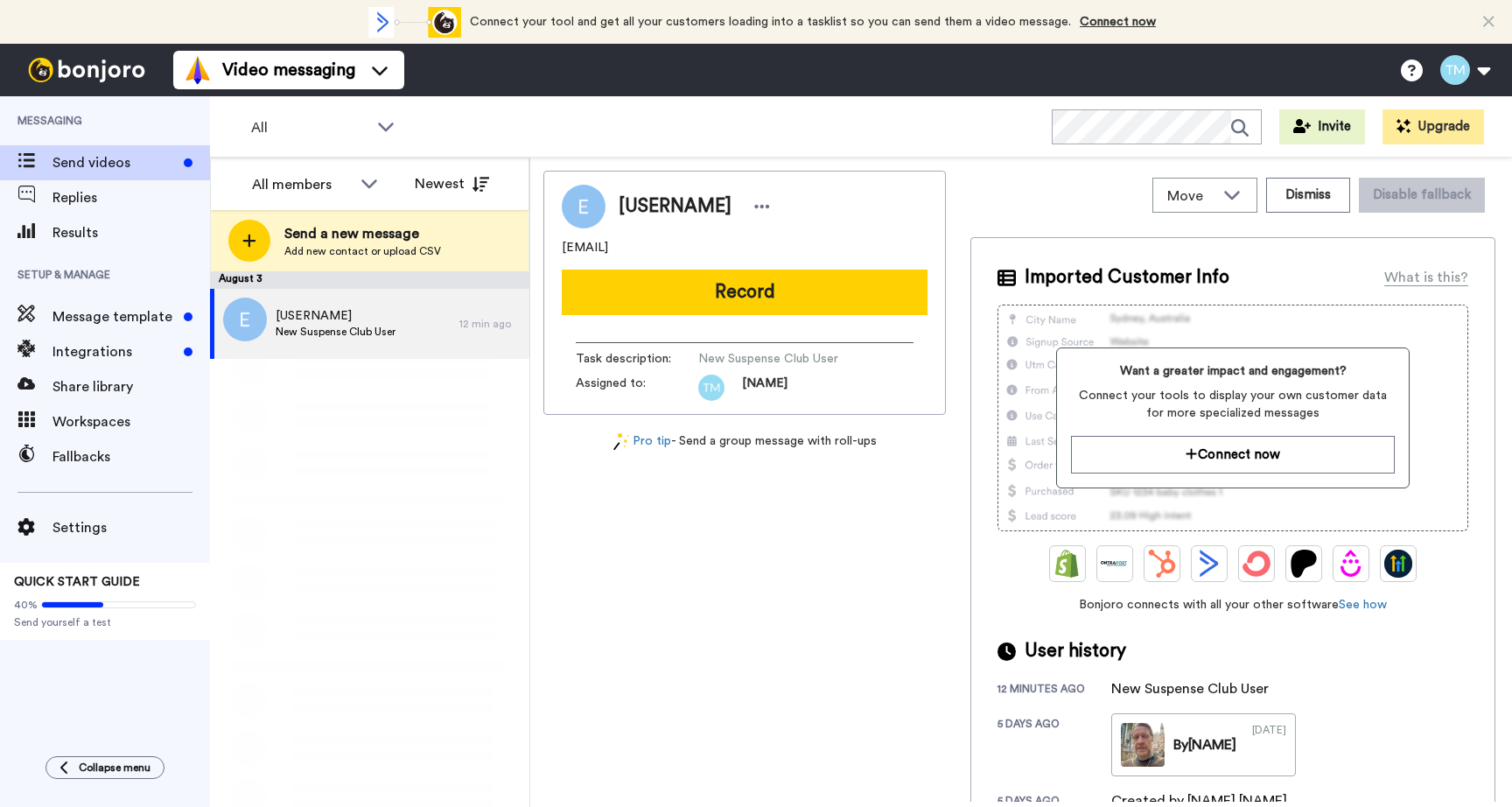 scroll, scrollTop: 0, scrollLeft: 0, axis: both 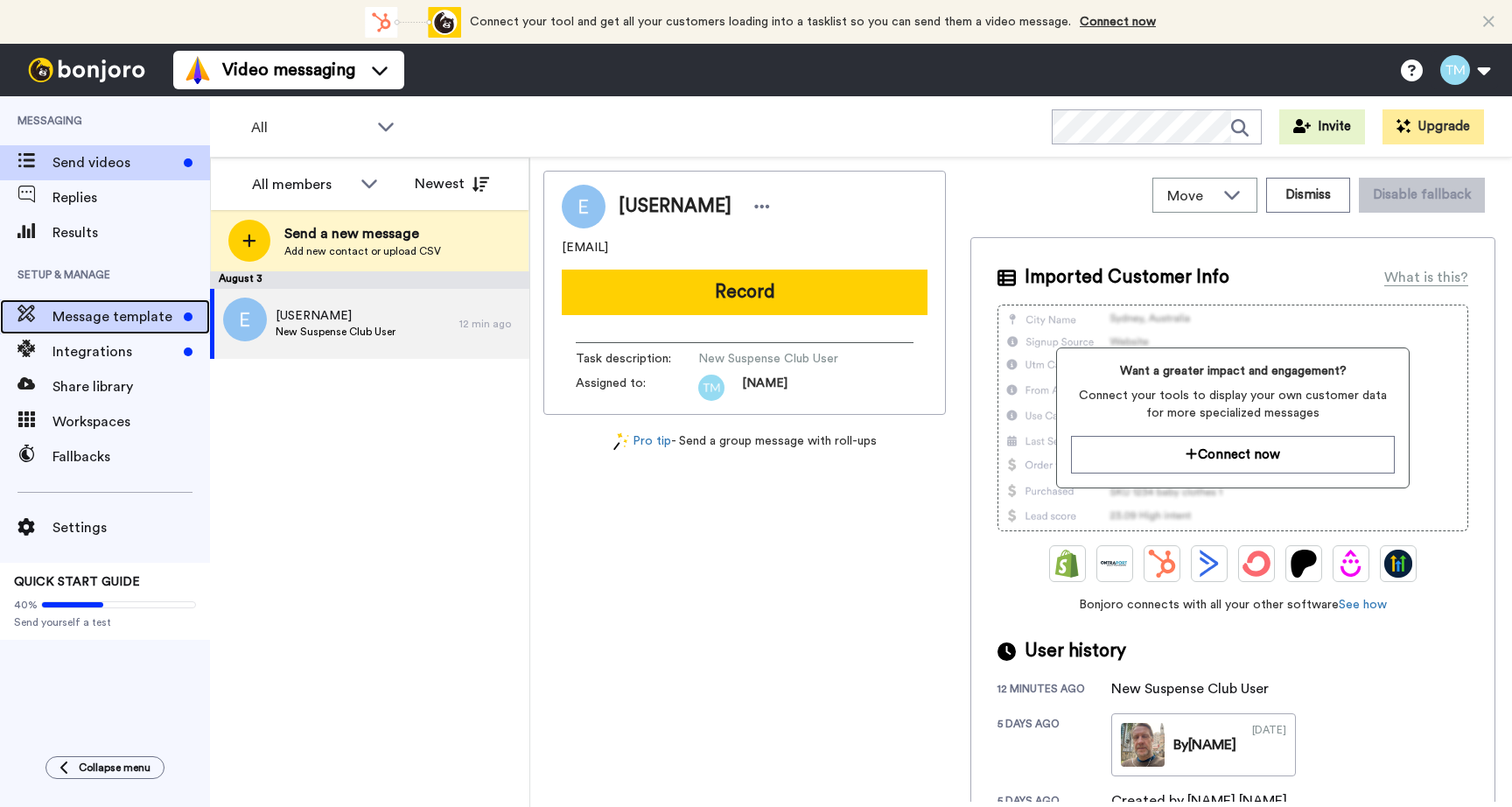 click on "Message template" at bounding box center [115, 317] 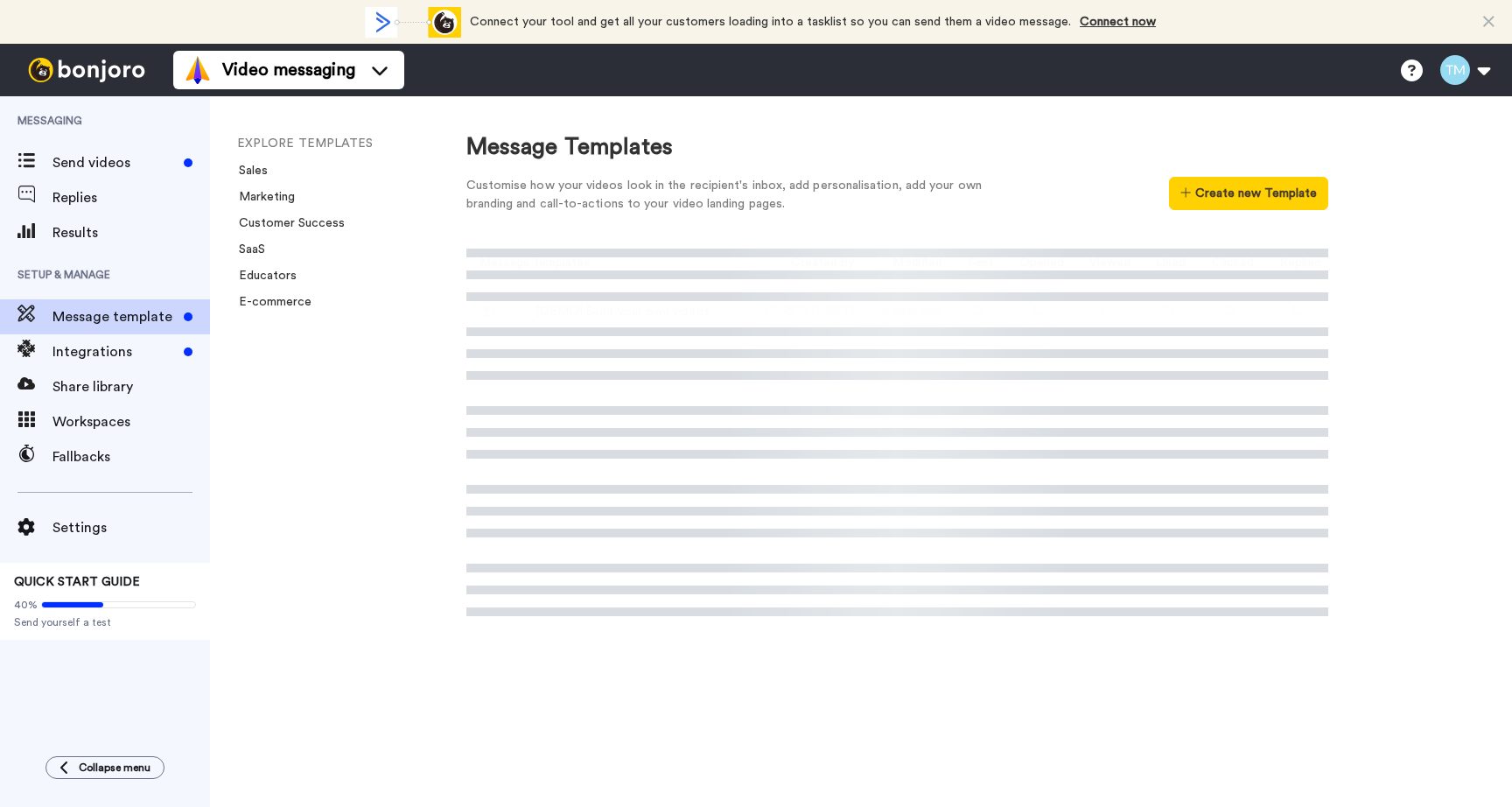 scroll, scrollTop: 0, scrollLeft: 0, axis: both 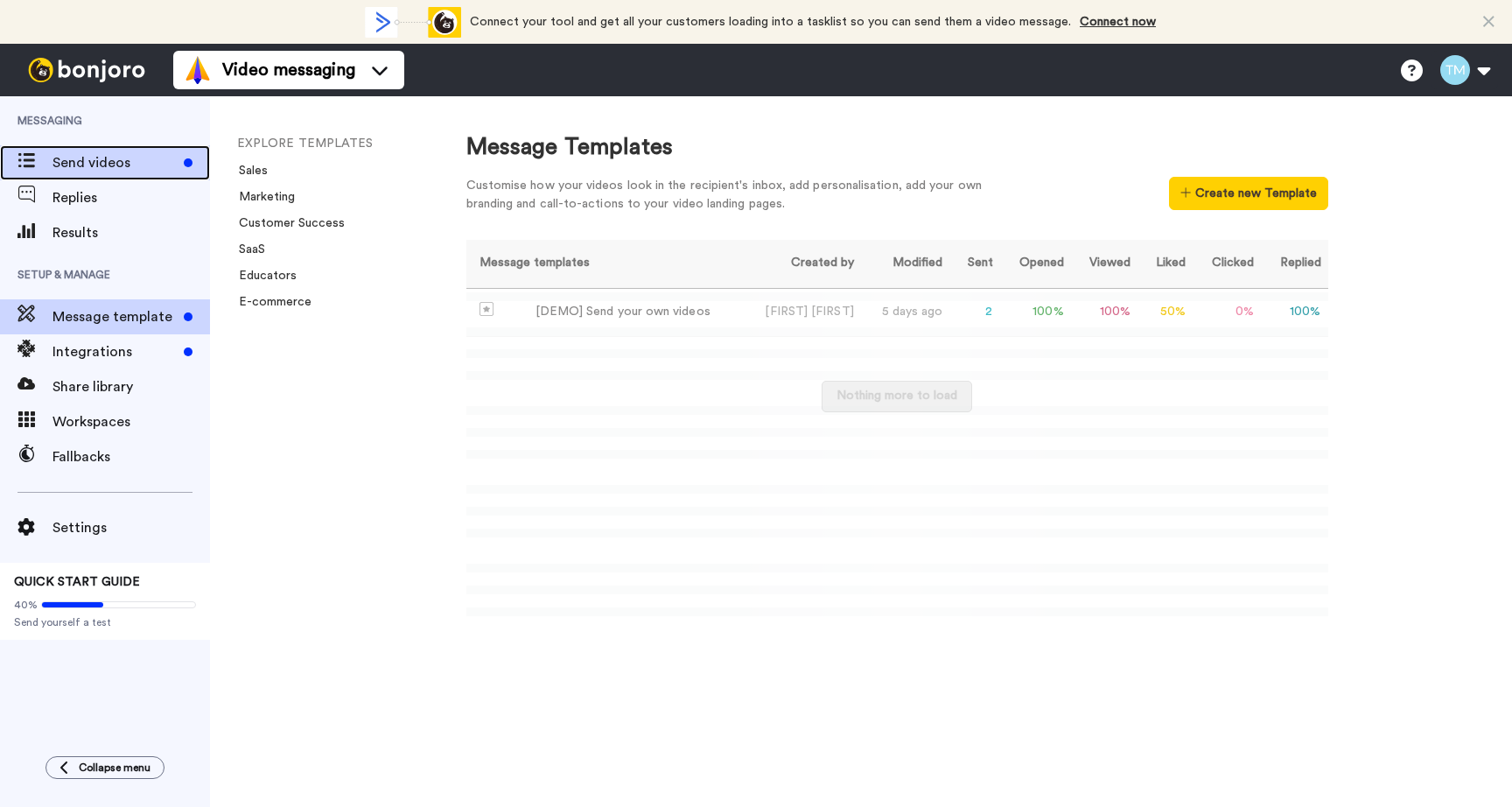 click on "Send videos" at bounding box center (115, 163) 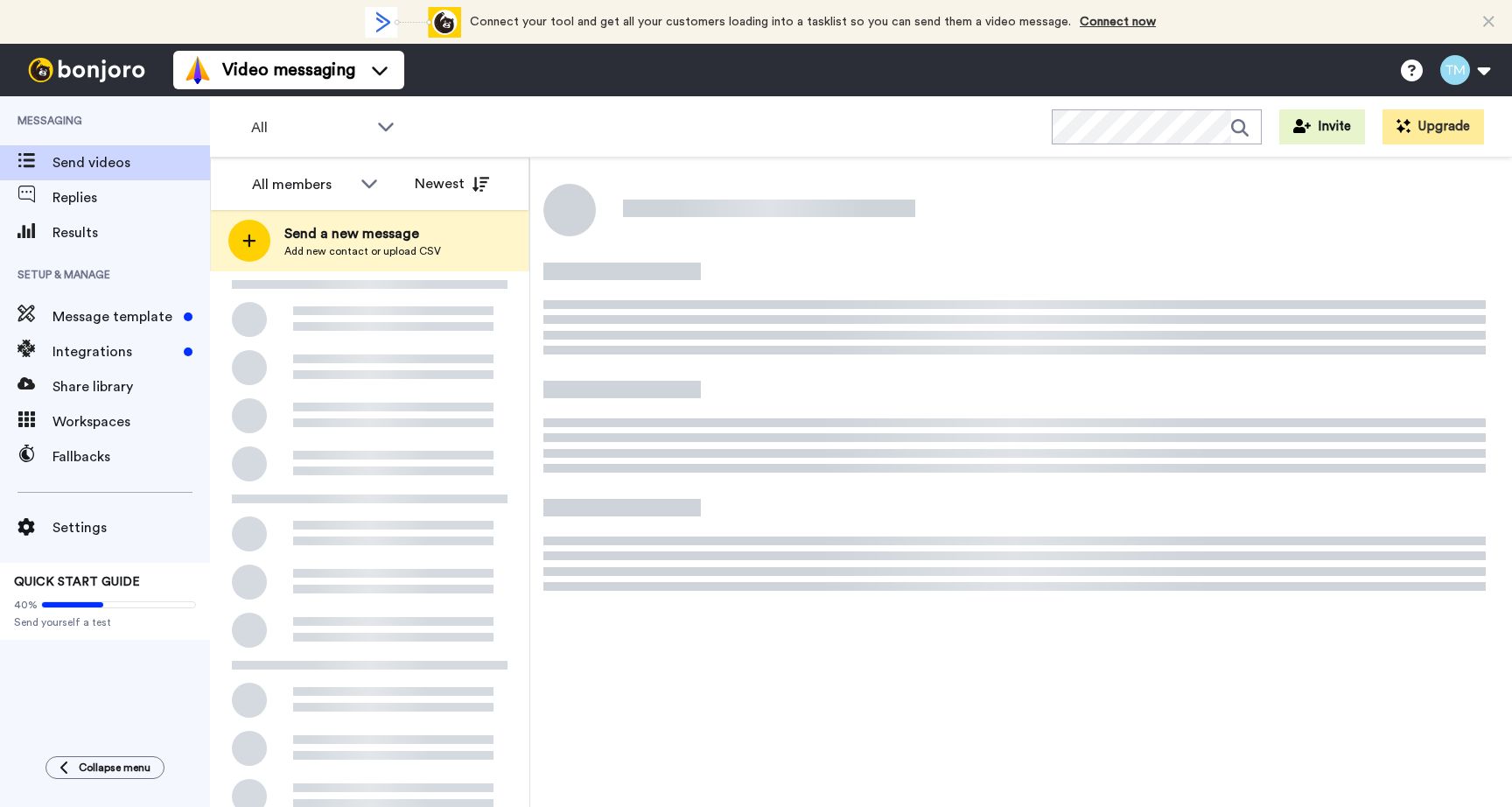 scroll, scrollTop: 0, scrollLeft: 0, axis: both 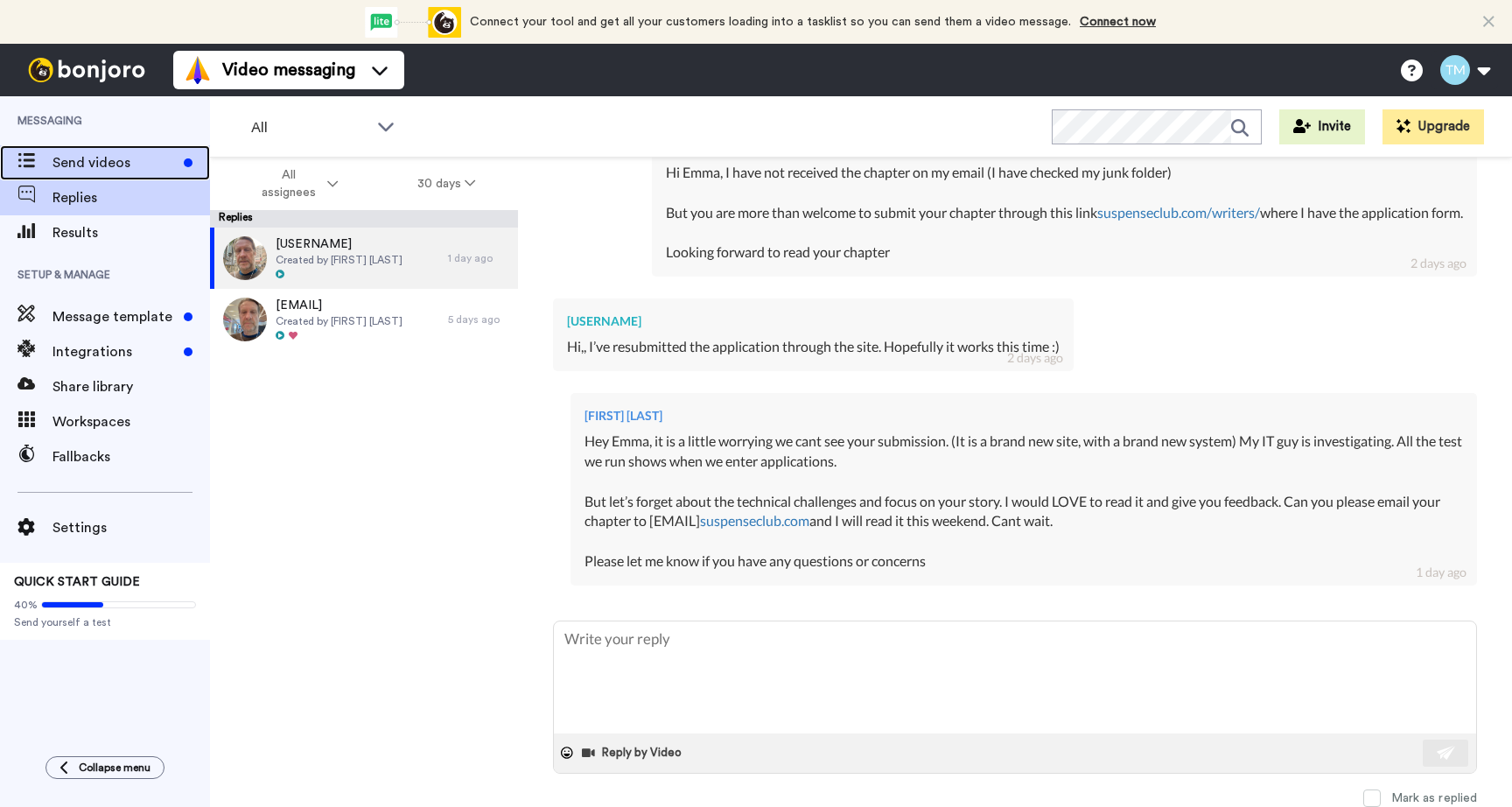 click on "Send videos" at bounding box center (115, 163) 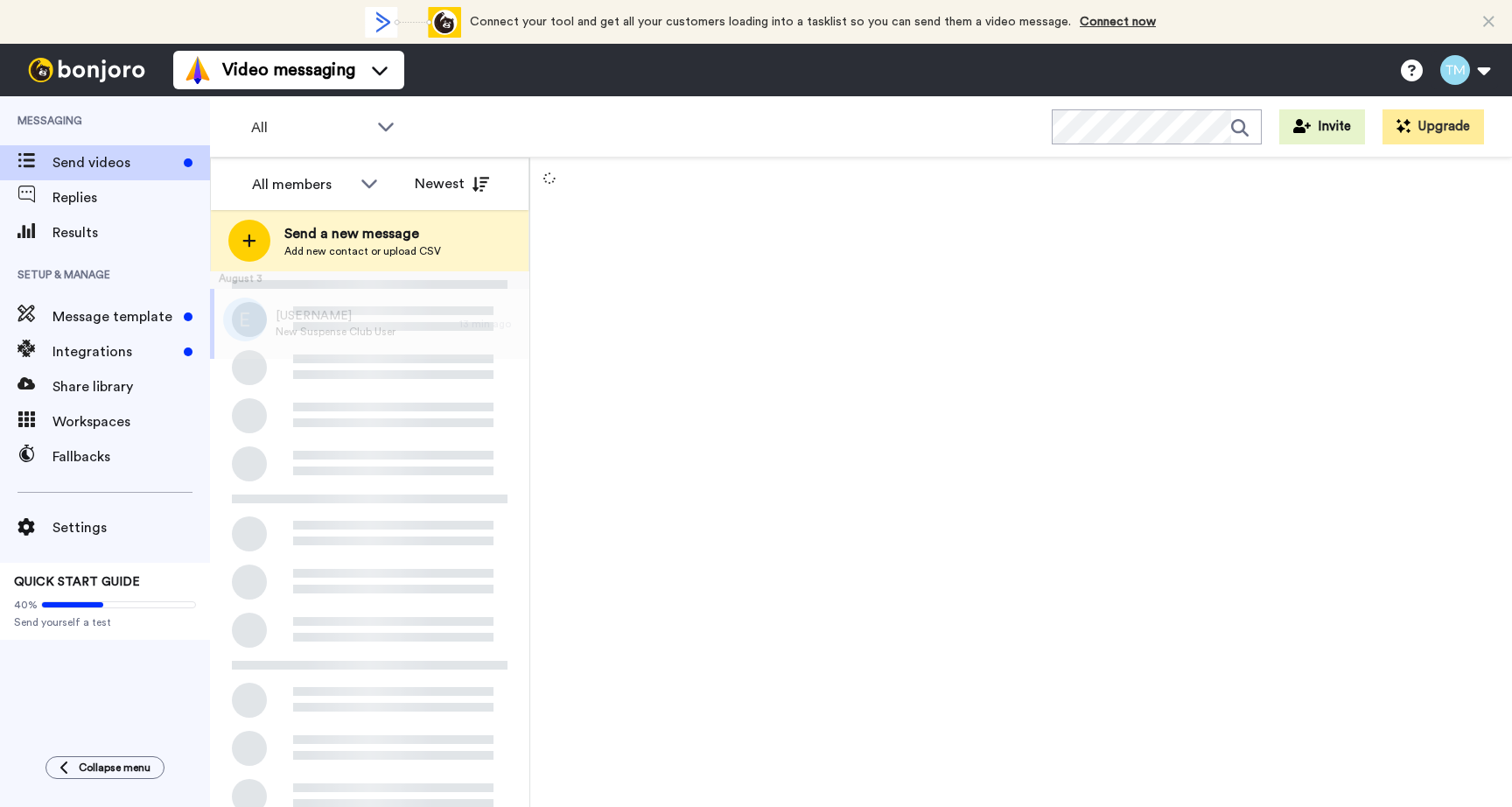scroll, scrollTop: 0, scrollLeft: 0, axis: both 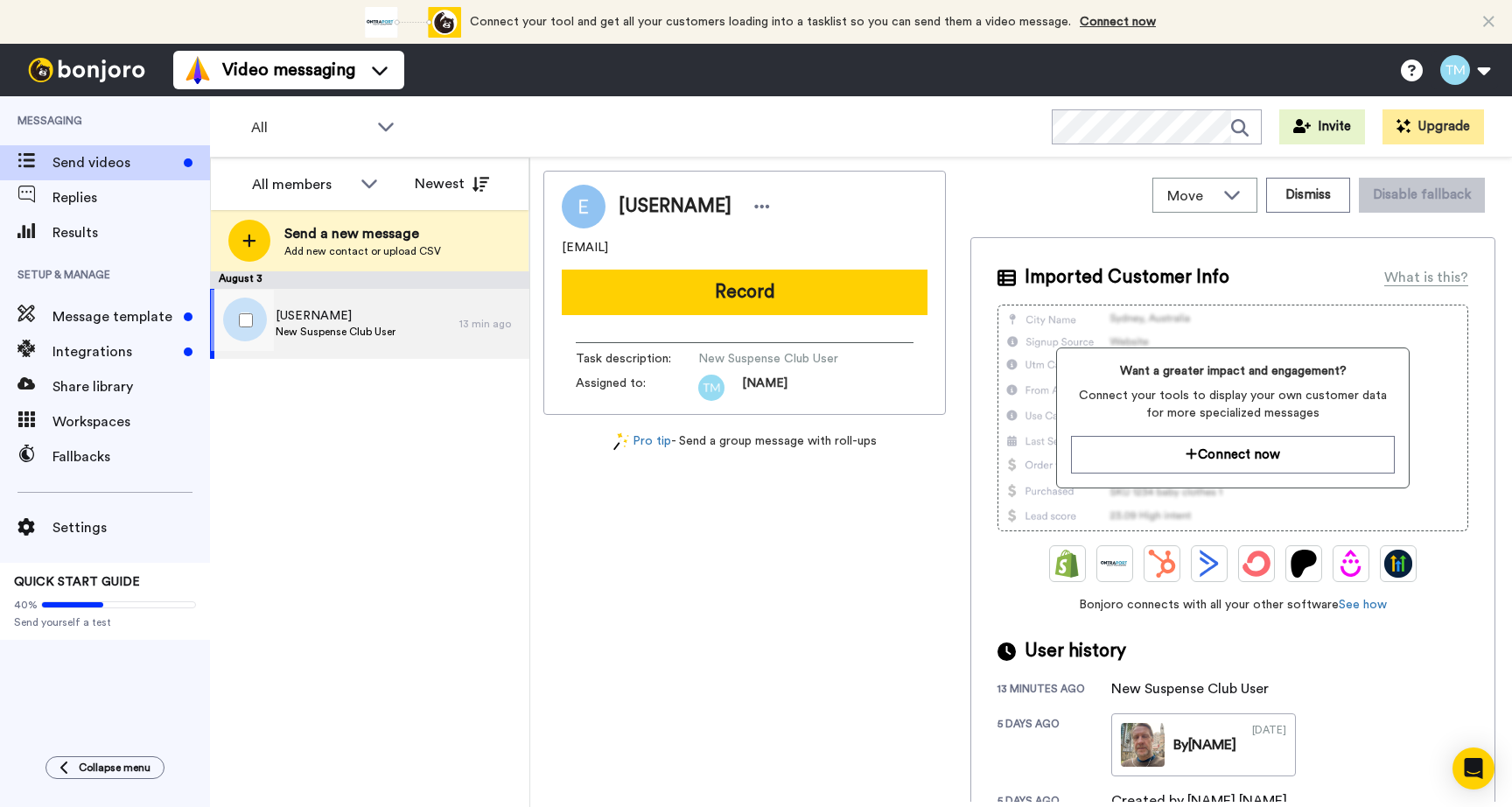 click on "Emz_mcmanus New Suspense Club User" at bounding box center [334, 324] 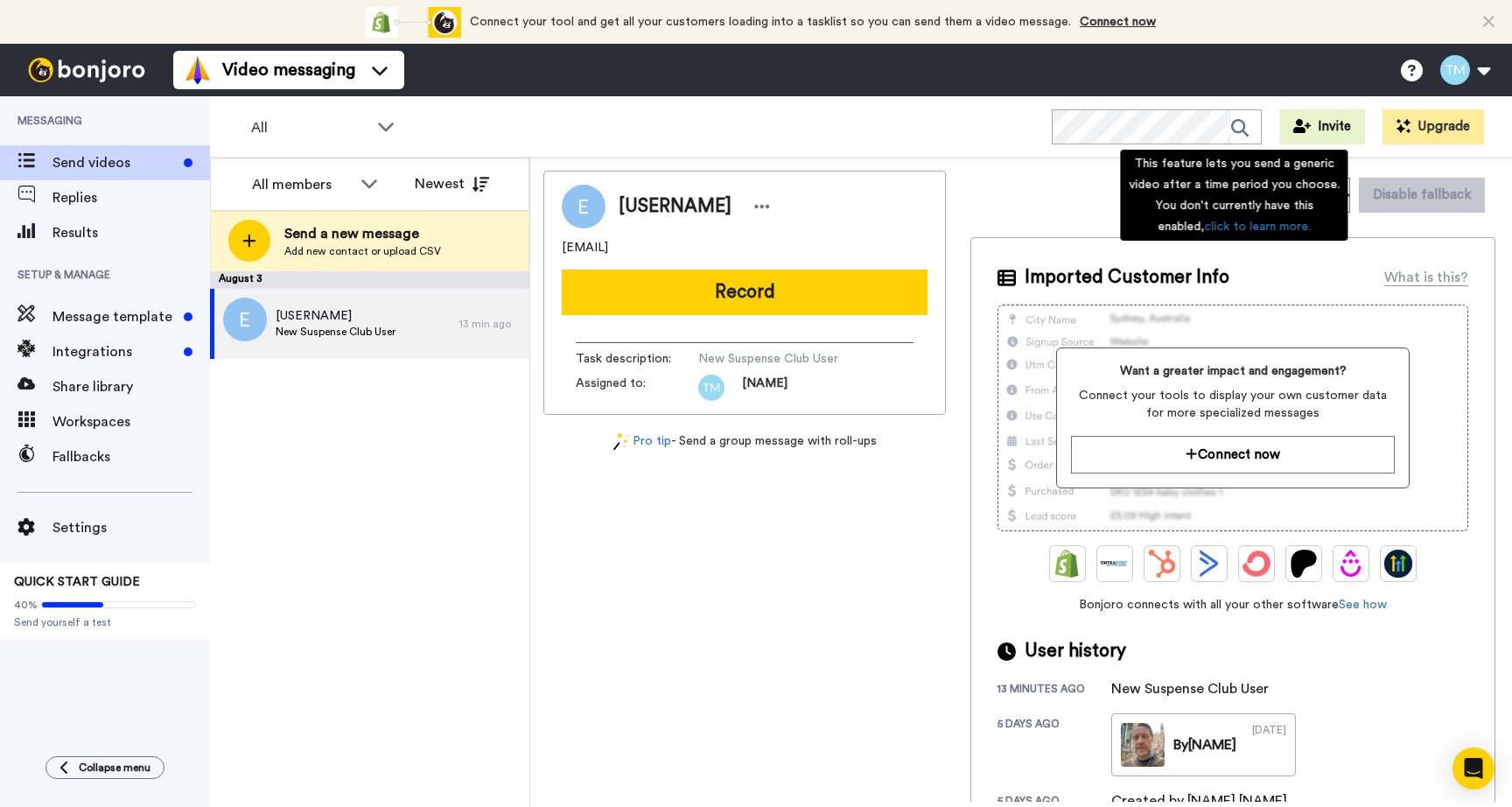 click on "This feature lets you send a generic video after a time period you choose. You don't currently have this enabled,  click to learn more." at bounding box center (1234, 195) 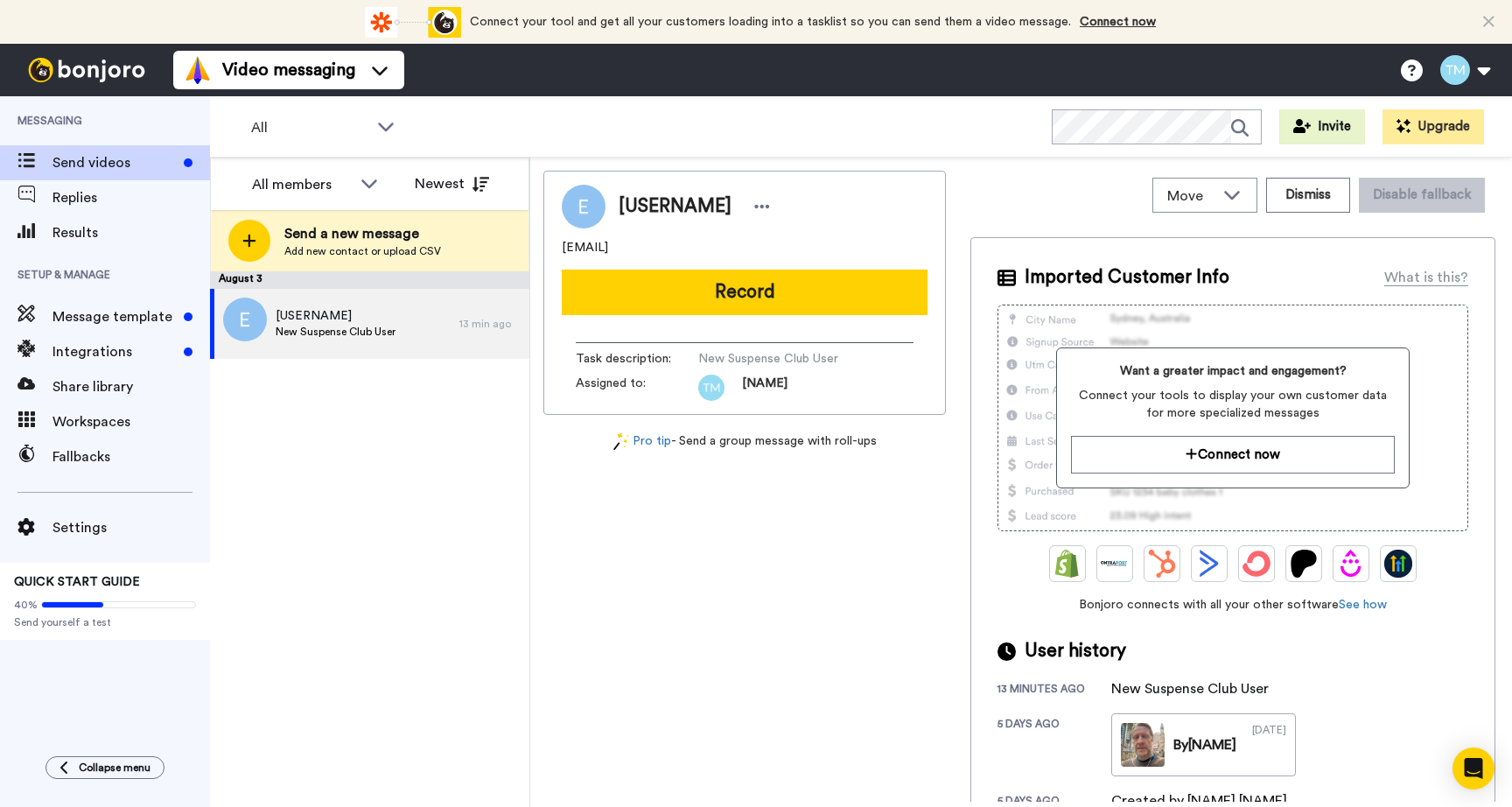 click on "Move WORKSPACES View all Default Task List + Add a new workspace Dismiss Disable fallback" at bounding box center (1233, 195) 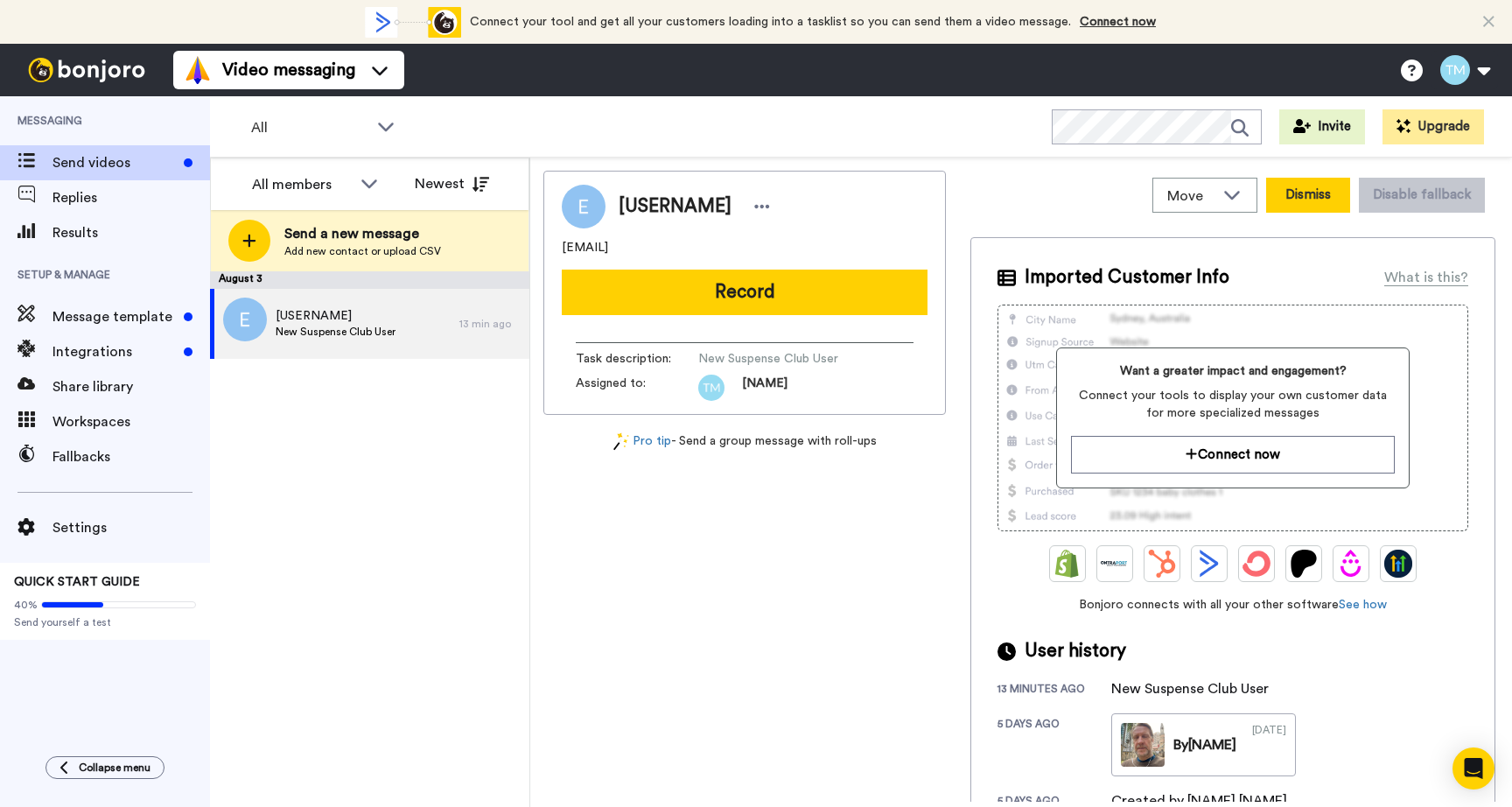 click on "Dismiss" at bounding box center (1308, 195) 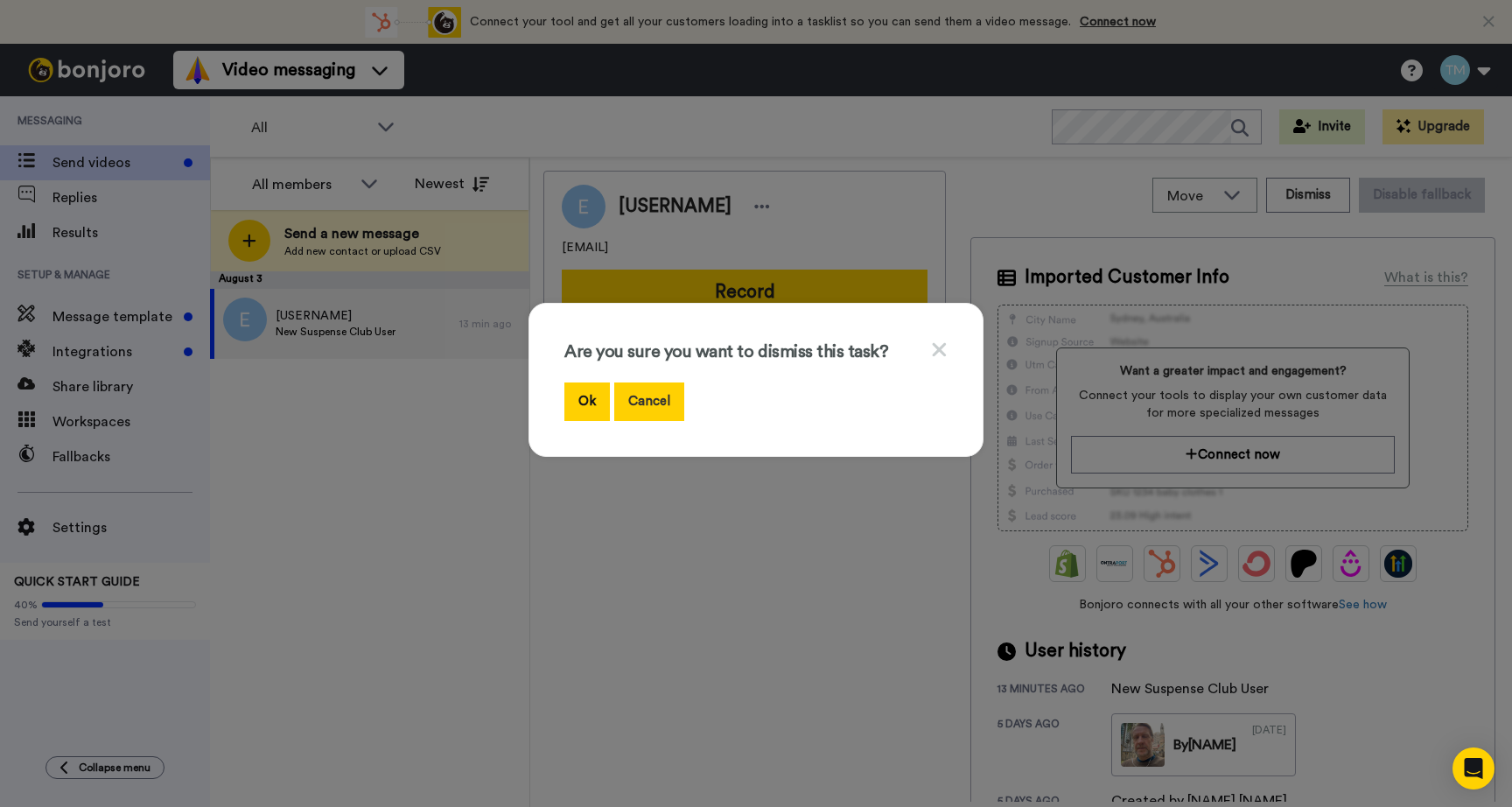 click on "Cancel" at bounding box center [649, 401] 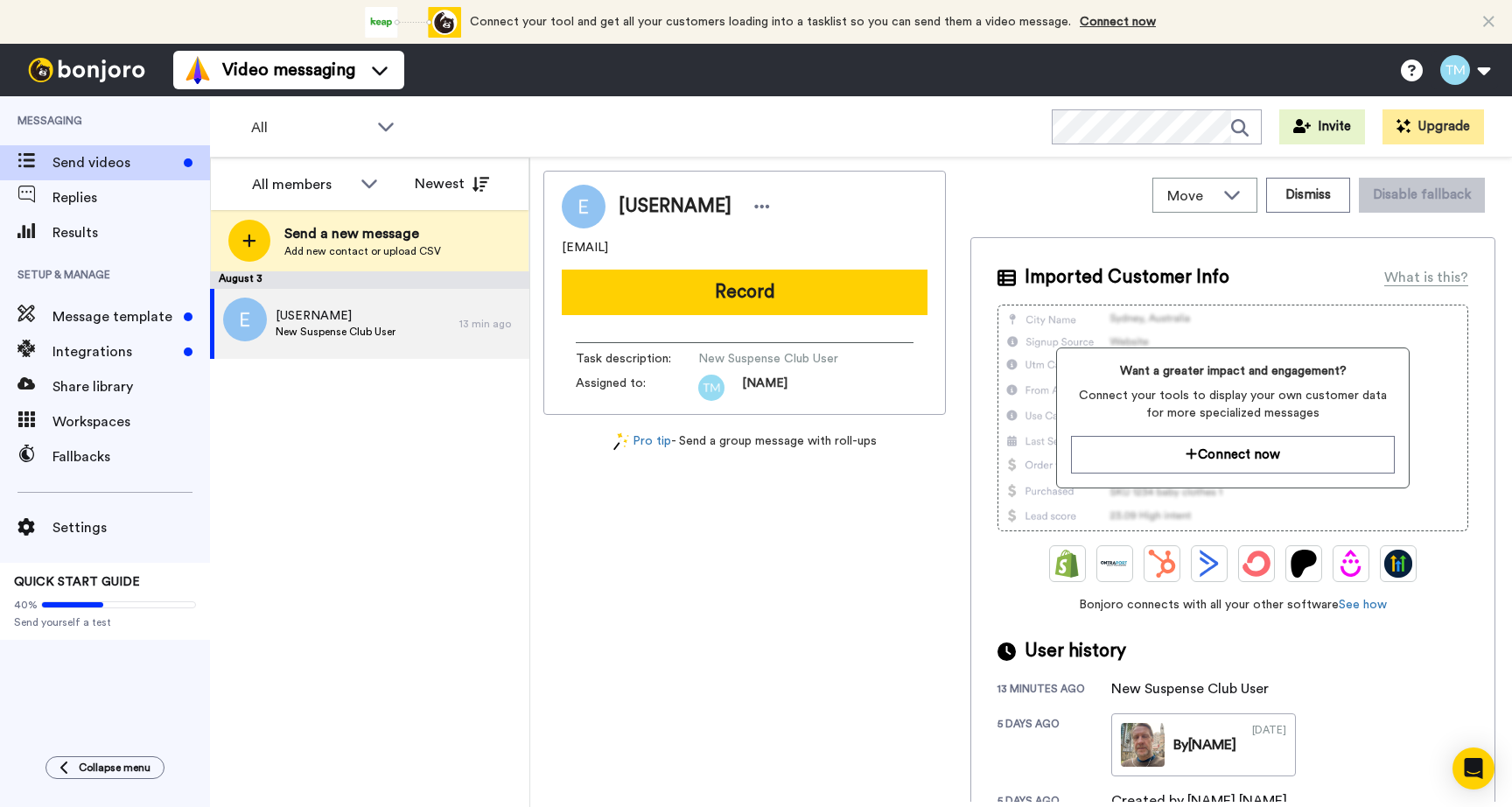 type 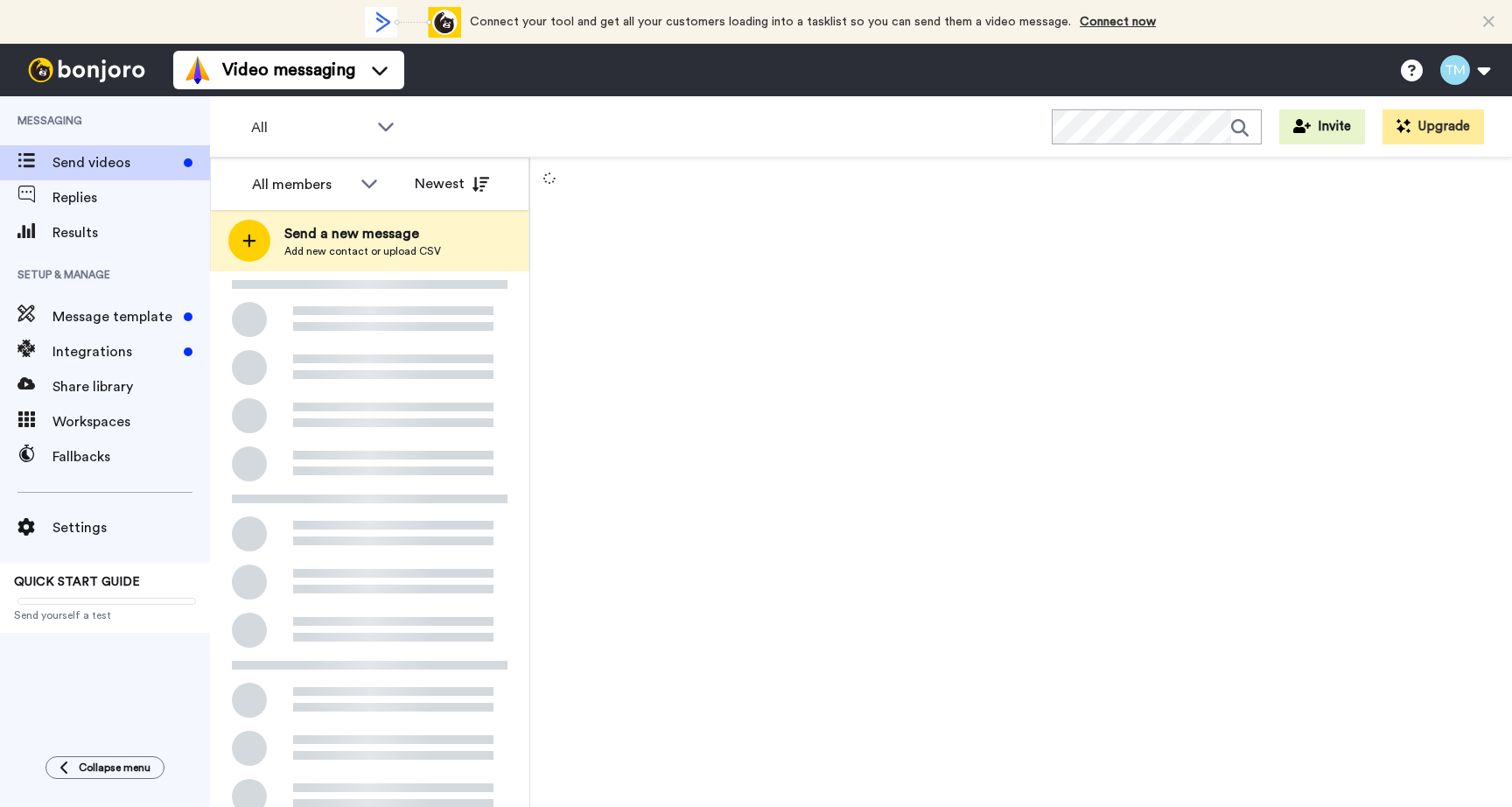 scroll, scrollTop: 0, scrollLeft: 0, axis: both 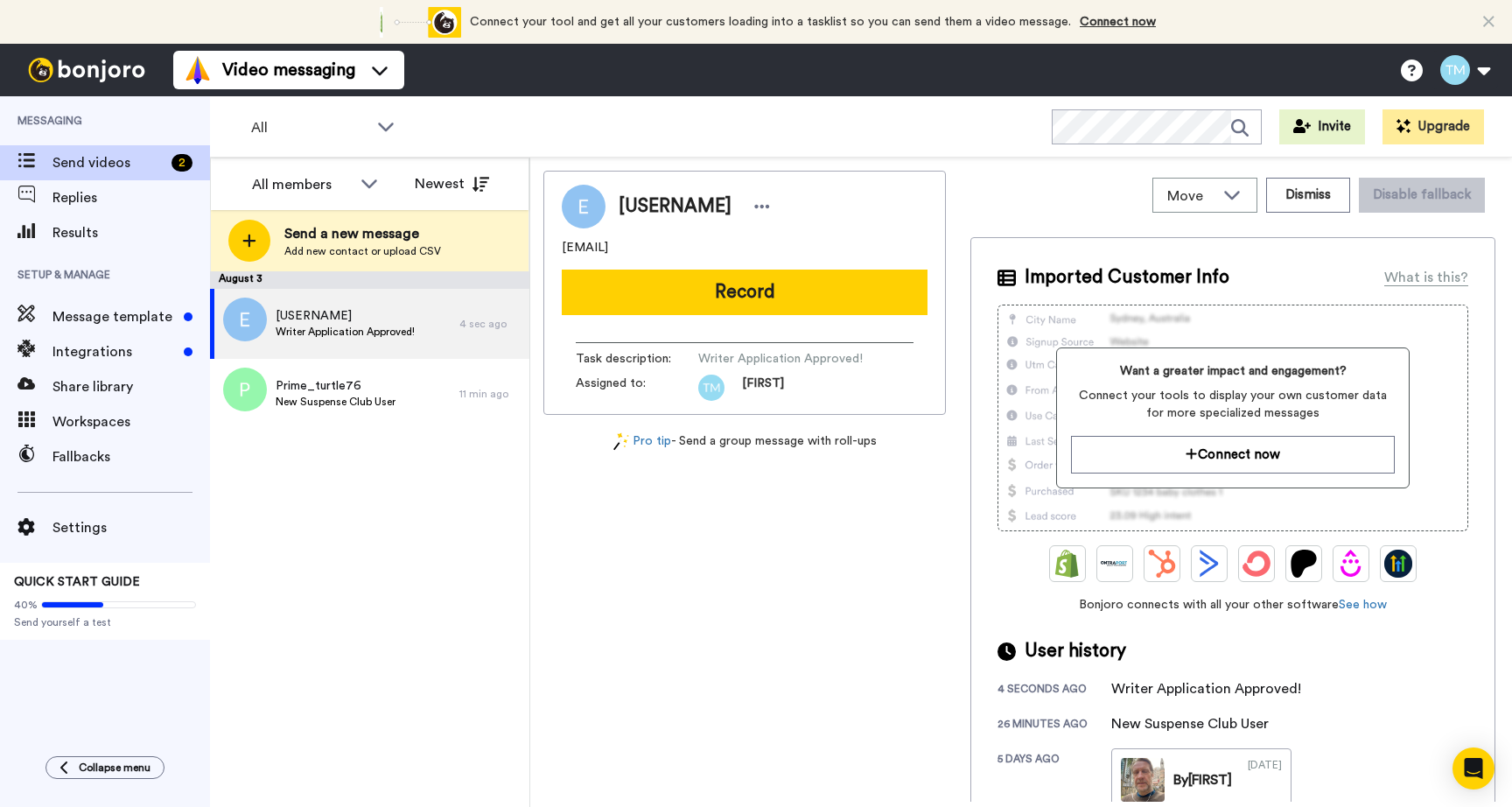 click on "[USERNAME] [EMAIL] Record Task description : Writer Application Approved! Assigned to: [FIRST] Pro tip - Send a group message with roll-ups" at bounding box center (745, 486) 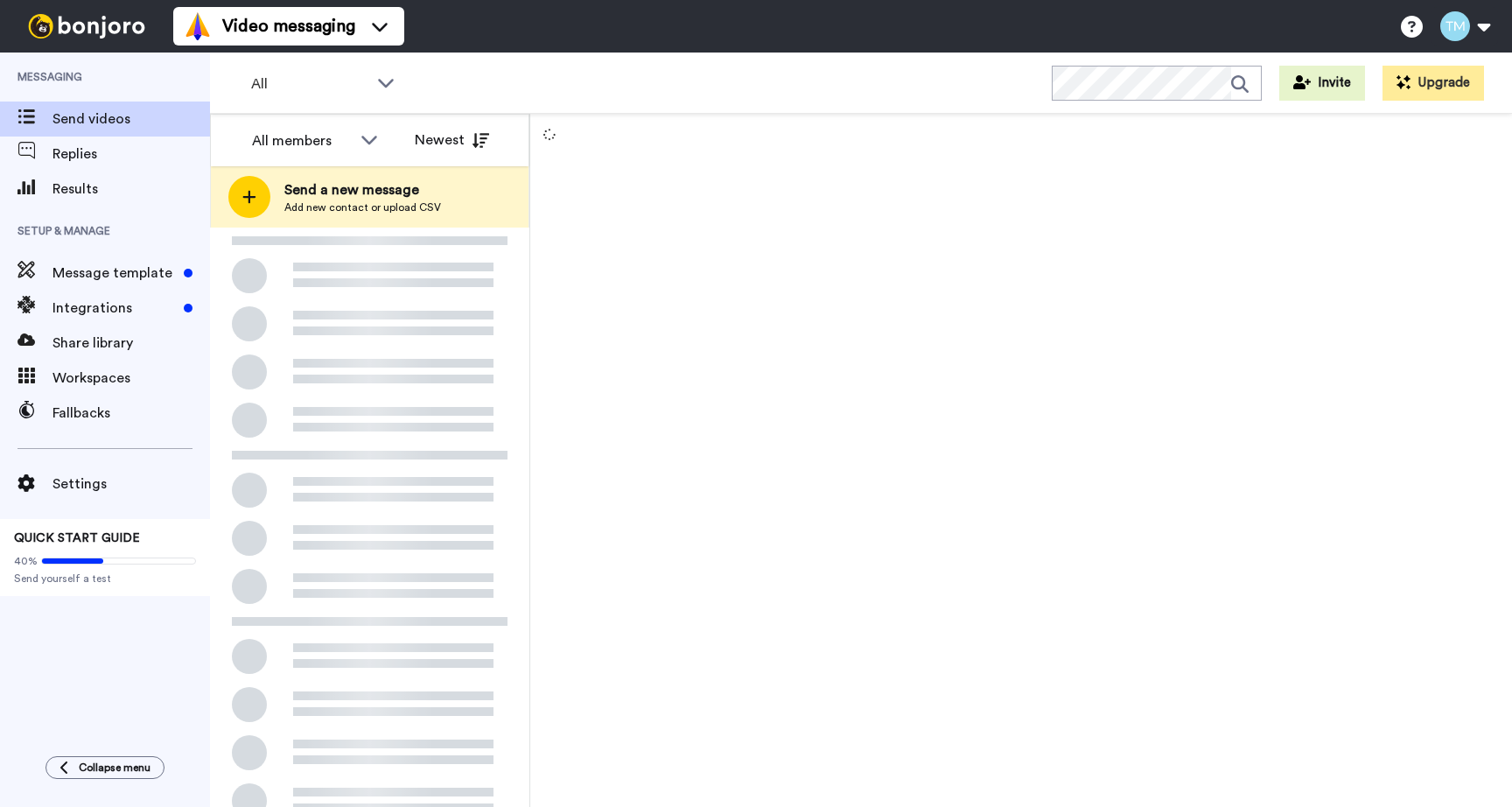 scroll, scrollTop: 0, scrollLeft: 0, axis: both 